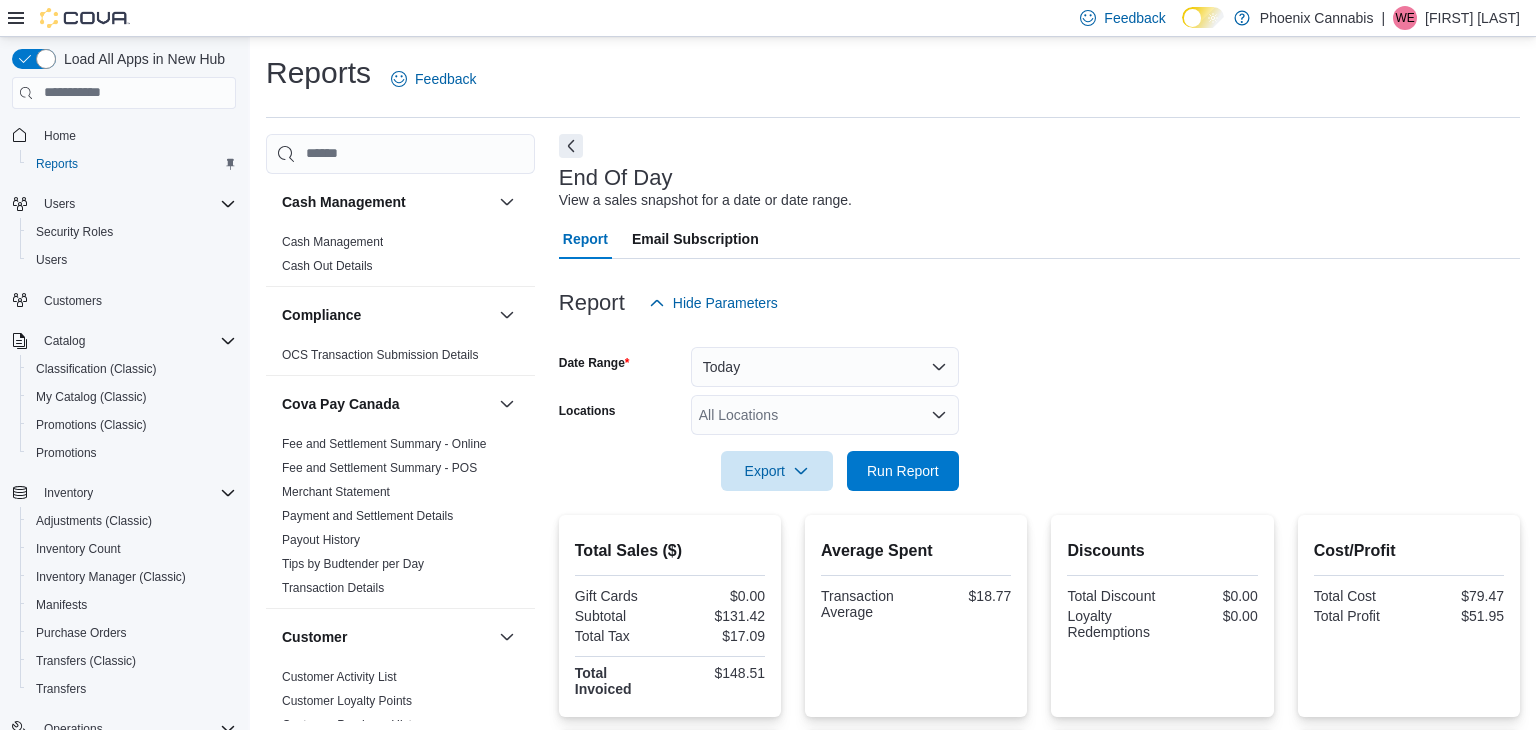 scroll, scrollTop: 0, scrollLeft: 0, axis: both 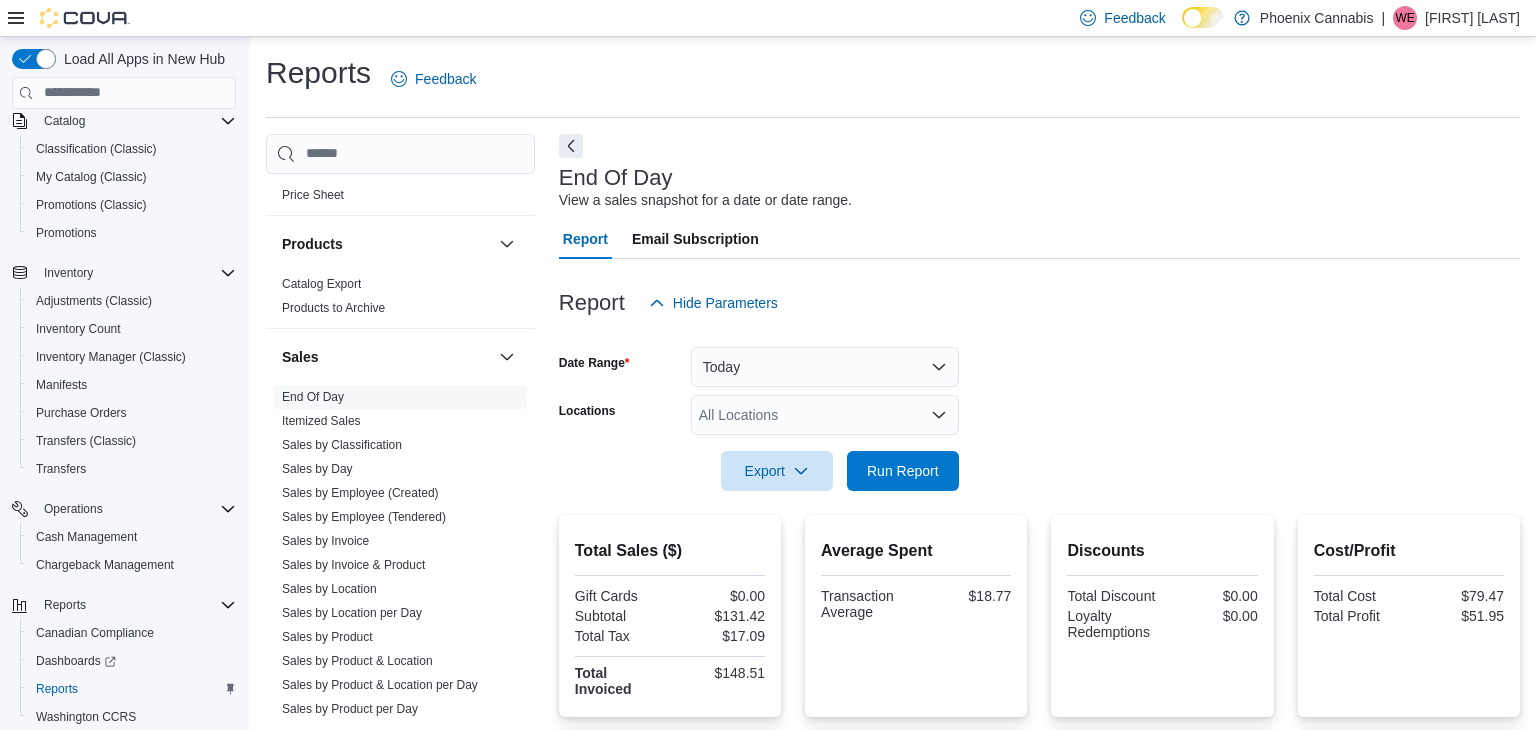click on "All Locations" at bounding box center [825, 415] 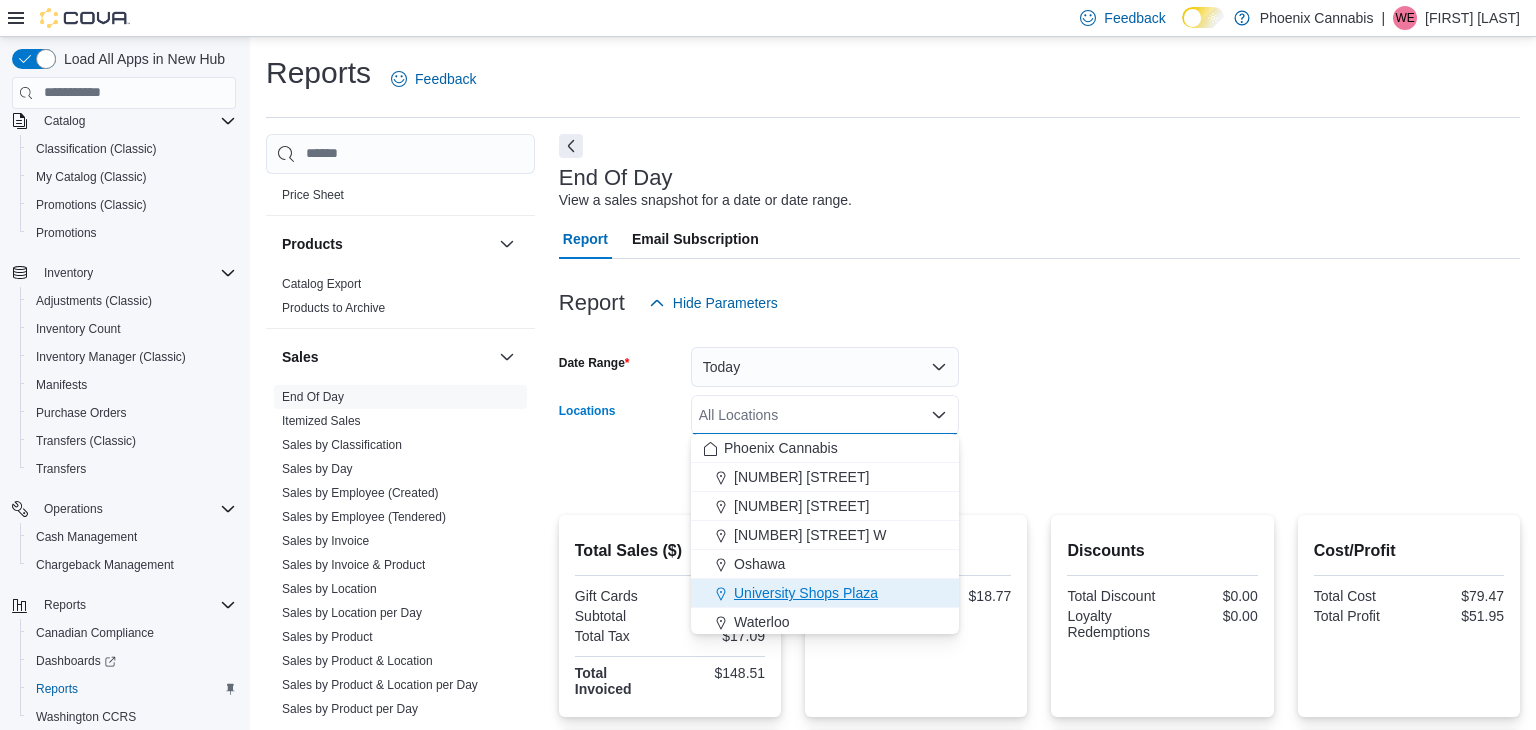 click on "University Shops Plaza" at bounding box center [806, 593] 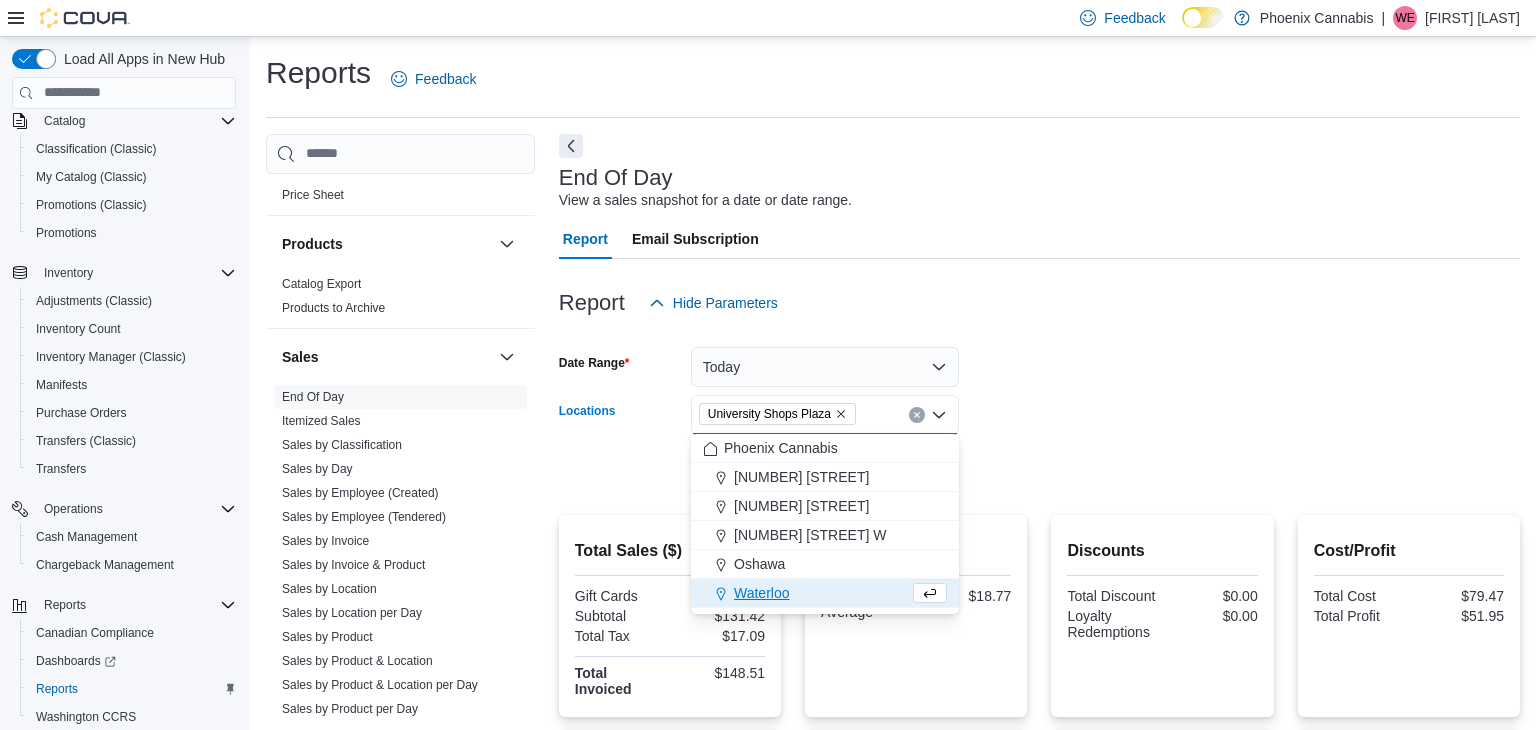 click on "Date Range Today Locations [LOCATION] Combo box. Selected. [LOCATION]. Press Backspace to delete [LOCATION]. Combo box input. All Locations. Type some text or, to display a list of choices, press Down Arrow. To exit the list of choices, press Escape. Export  Run Report" at bounding box center (1039, 407) 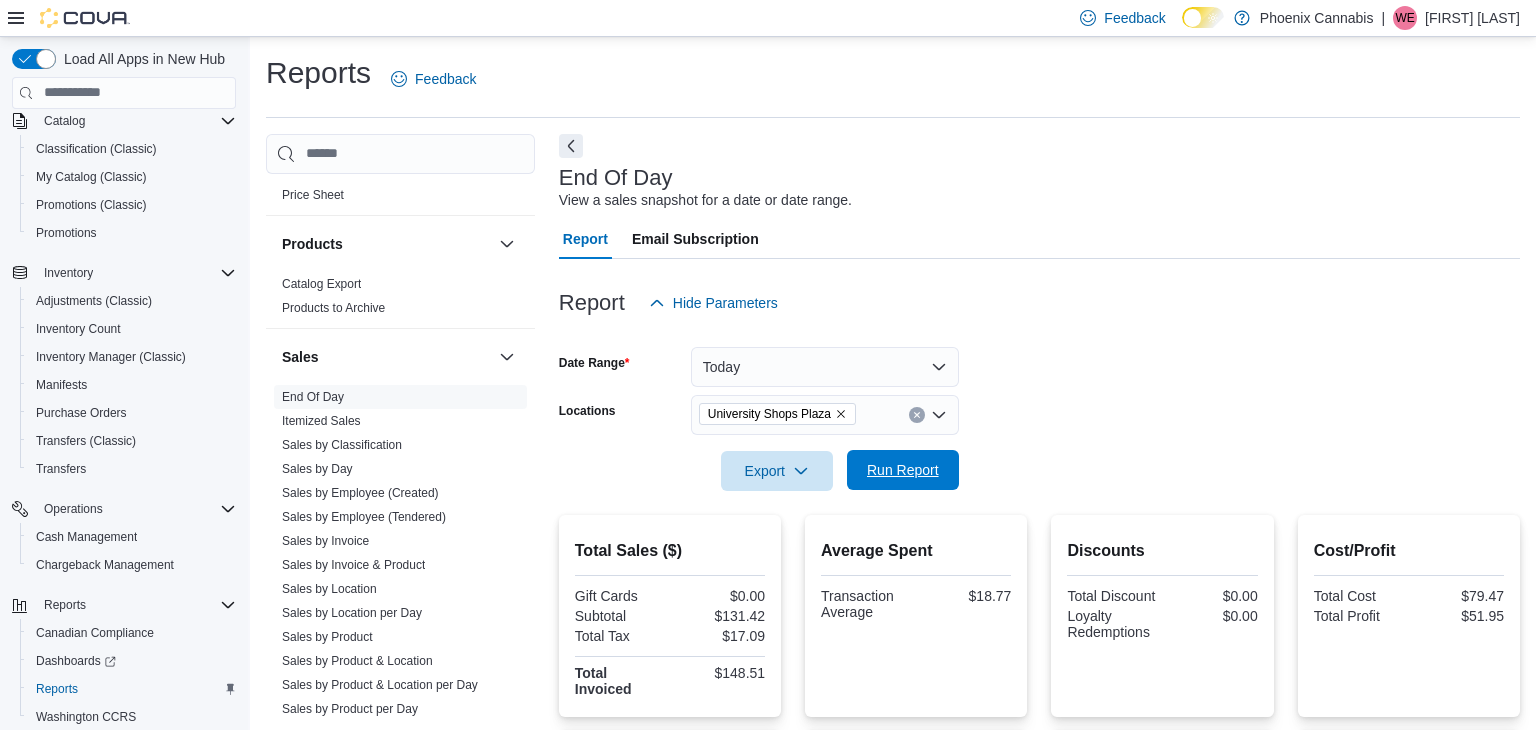click on "Run Report" at bounding box center [903, 470] 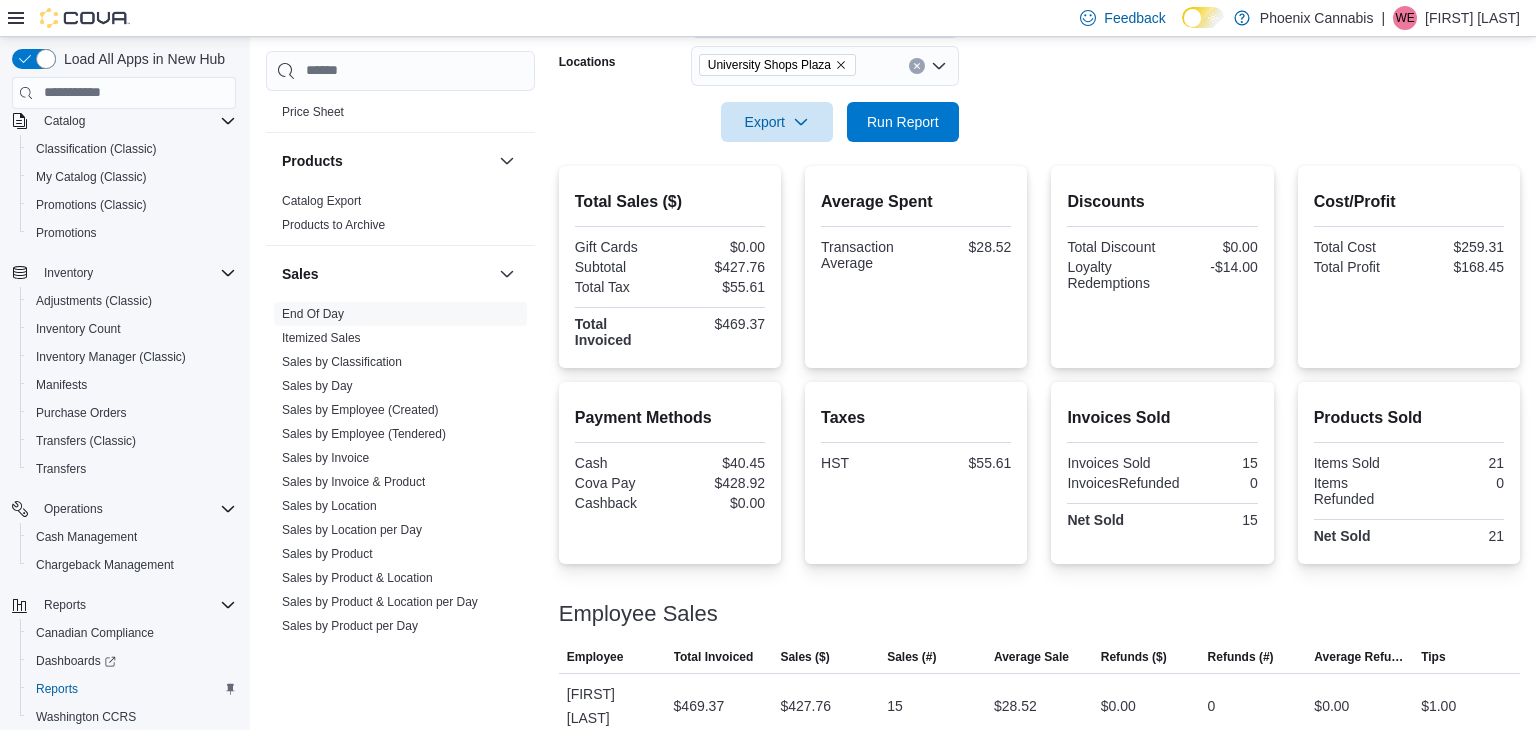 scroll, scrollTop: 0, scrollLeft: 0, axis: both 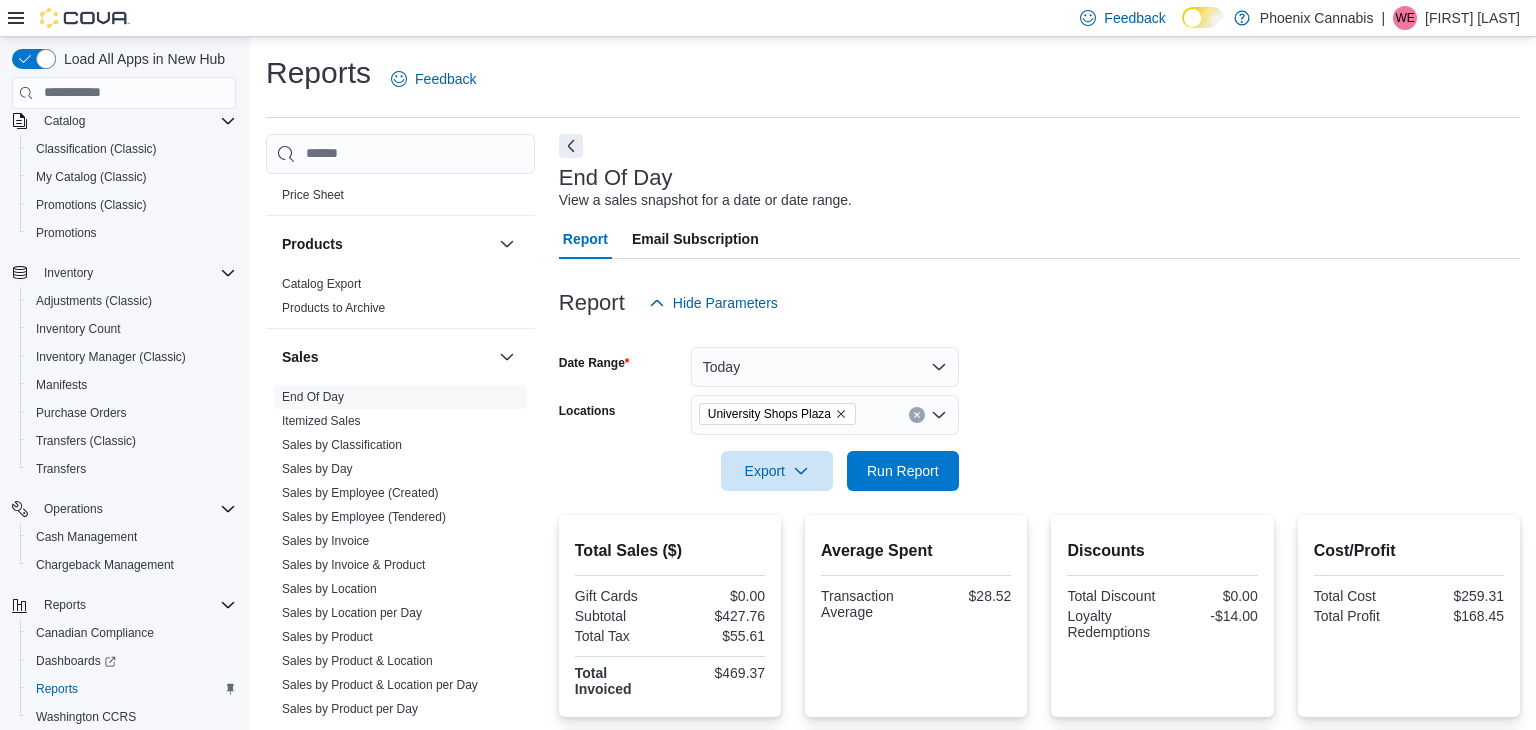 click 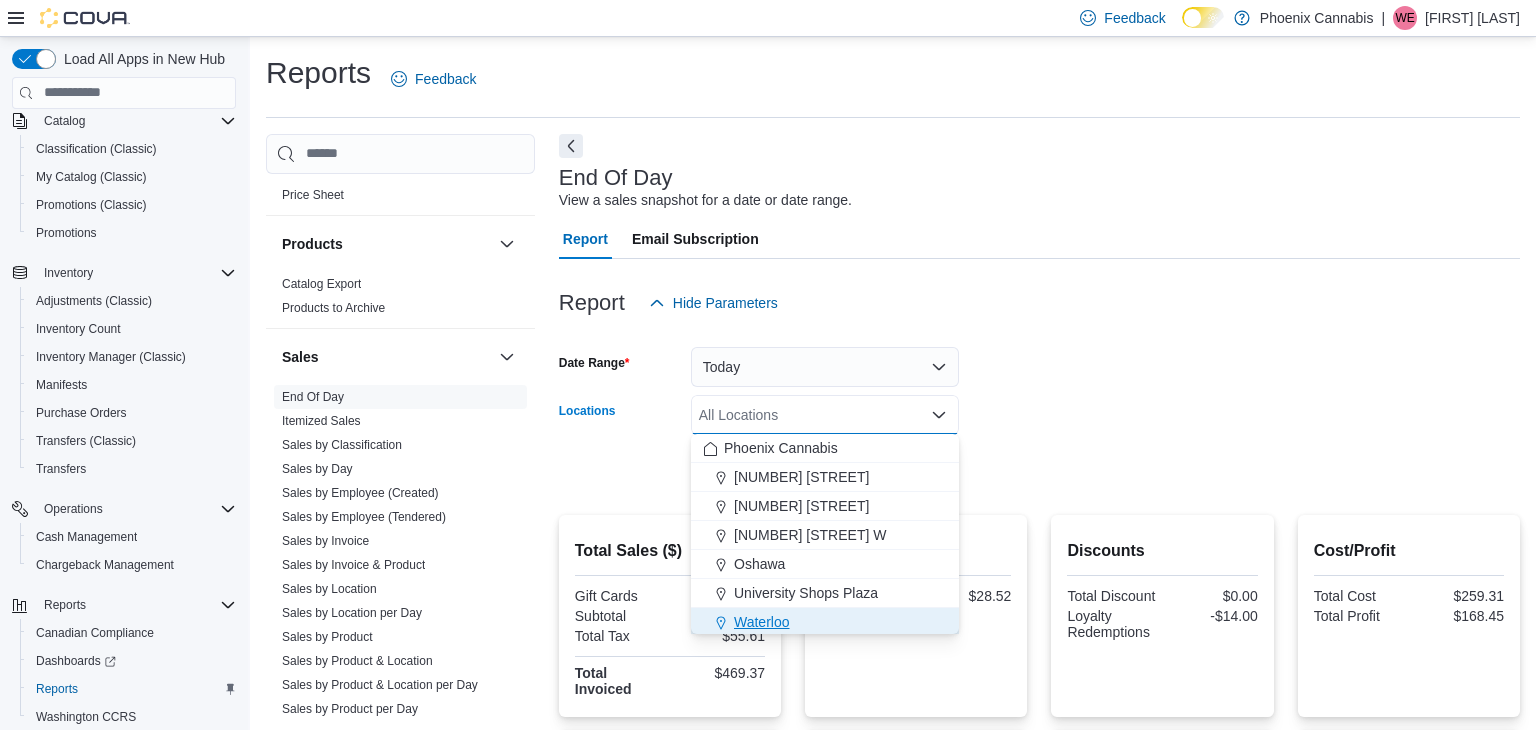 click on "Waterloo" at bounding box center [762, 622] 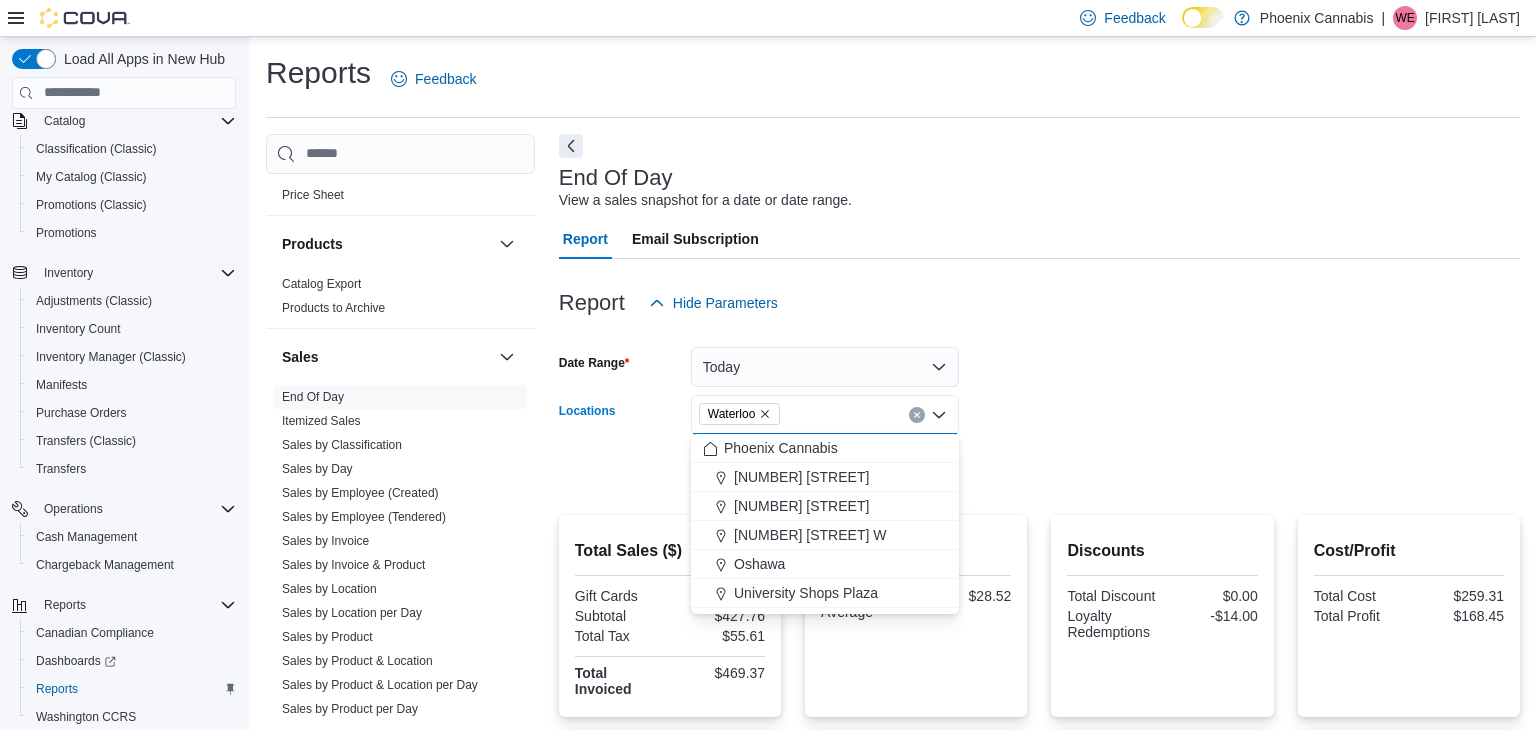 click on "Date Range Today Locations [CITY] Combo box. Selected. [CITY]. Press Backspace to delete [CITY]. Combo box input. All Locations. Type some text or, to display a list of choices, press Down Arrow. To exit the list of choices, press Escape. Export  Run Report" at bounding box center (1039, 407) 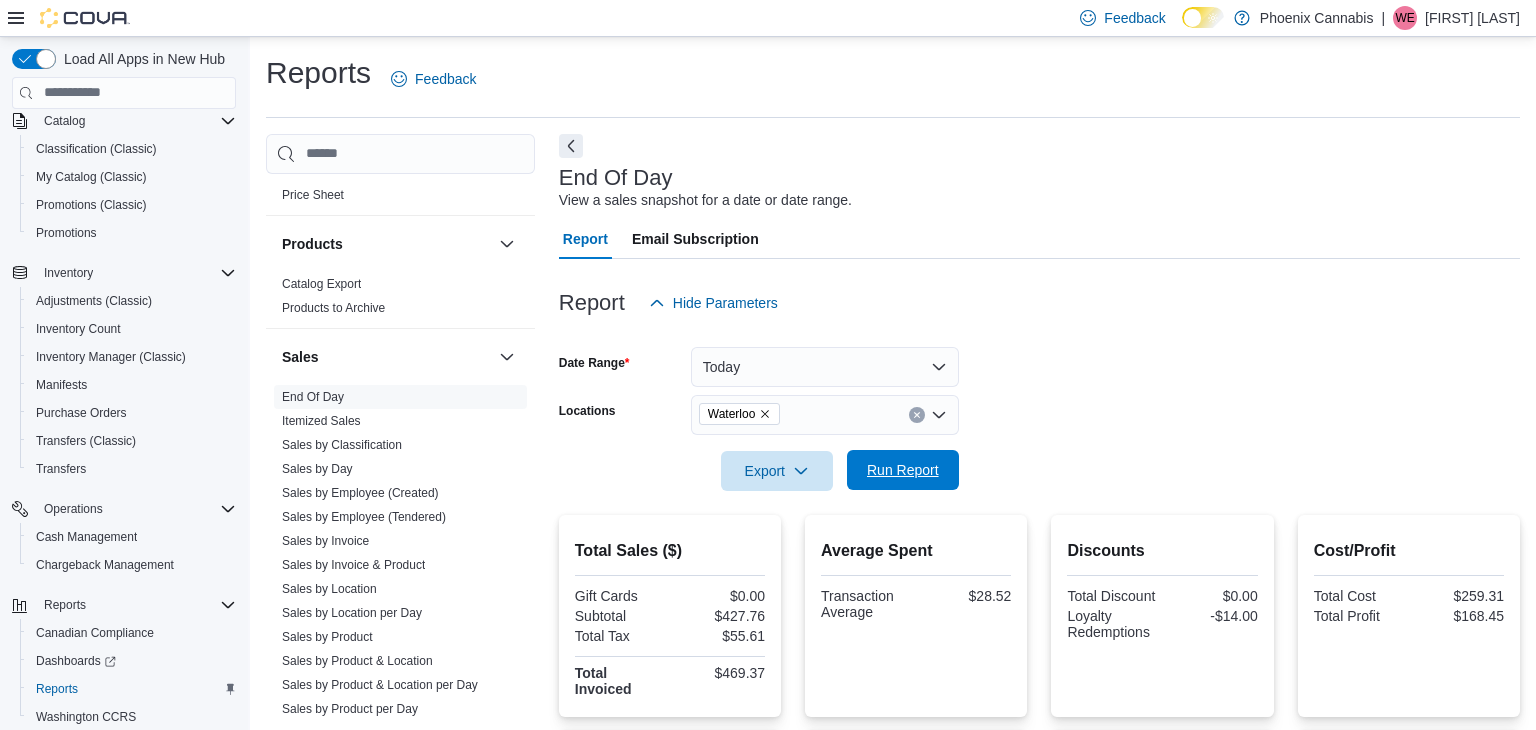 click on "Run Report" at bounding box center [903, 470] 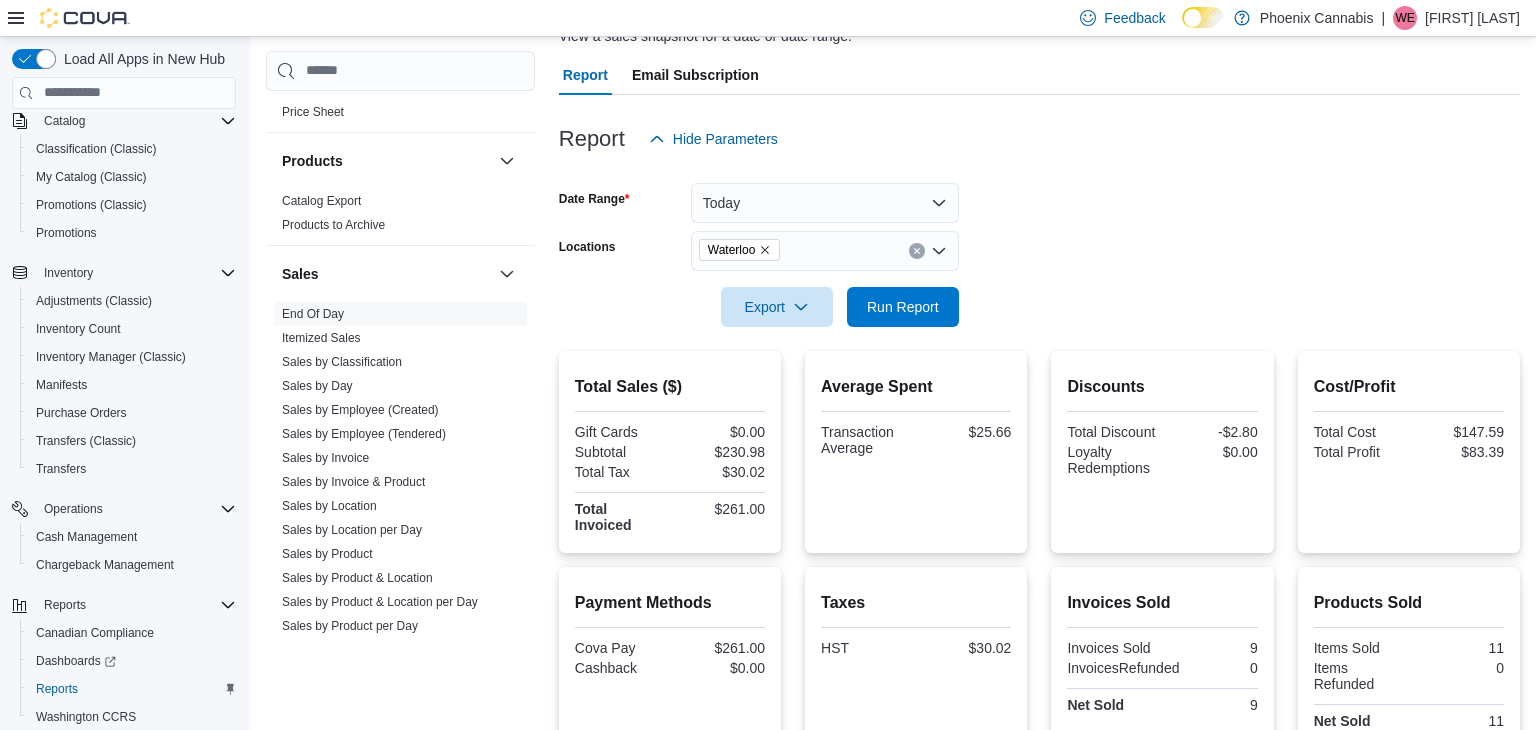 scroll, scrollTop: 155, scrollLeft: 0, axis: vertical 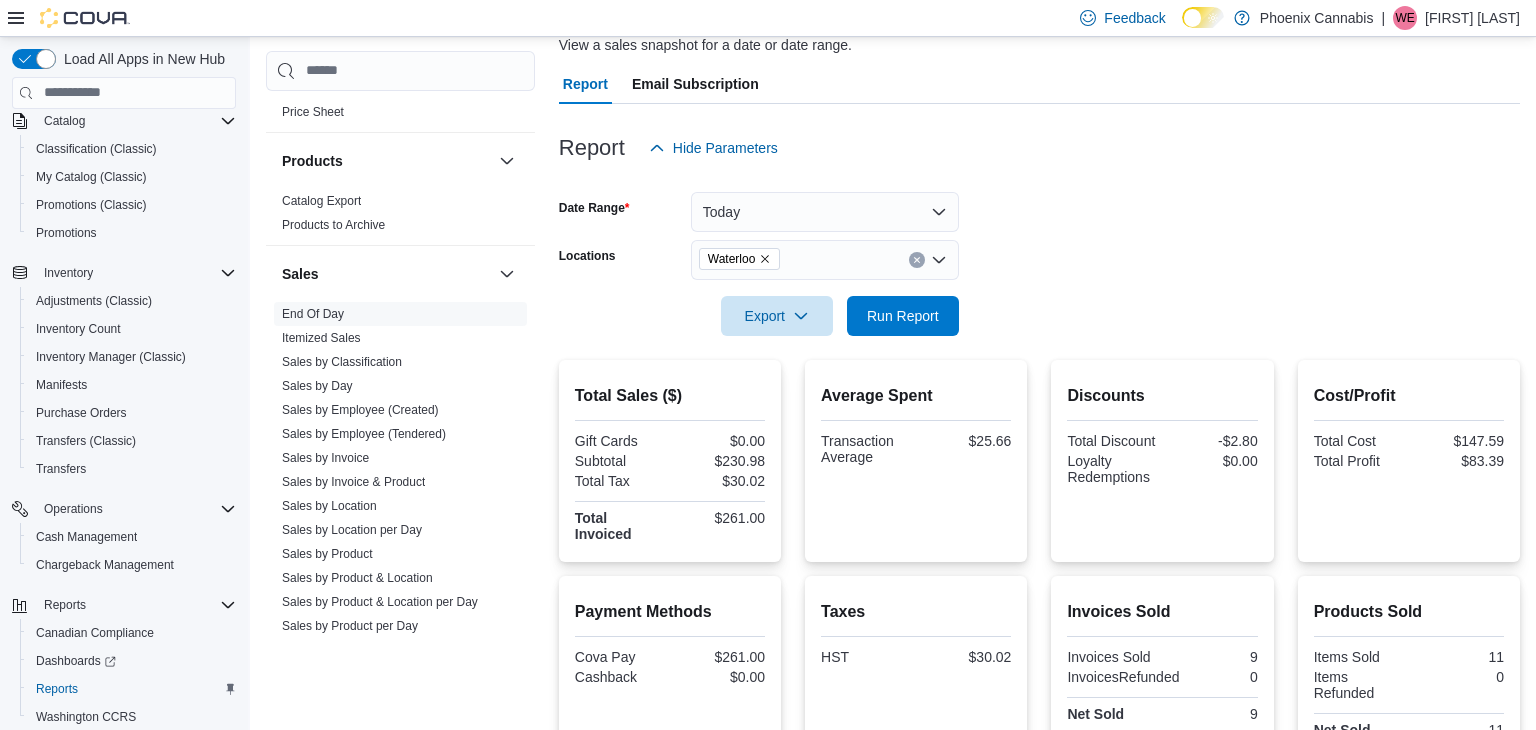 click 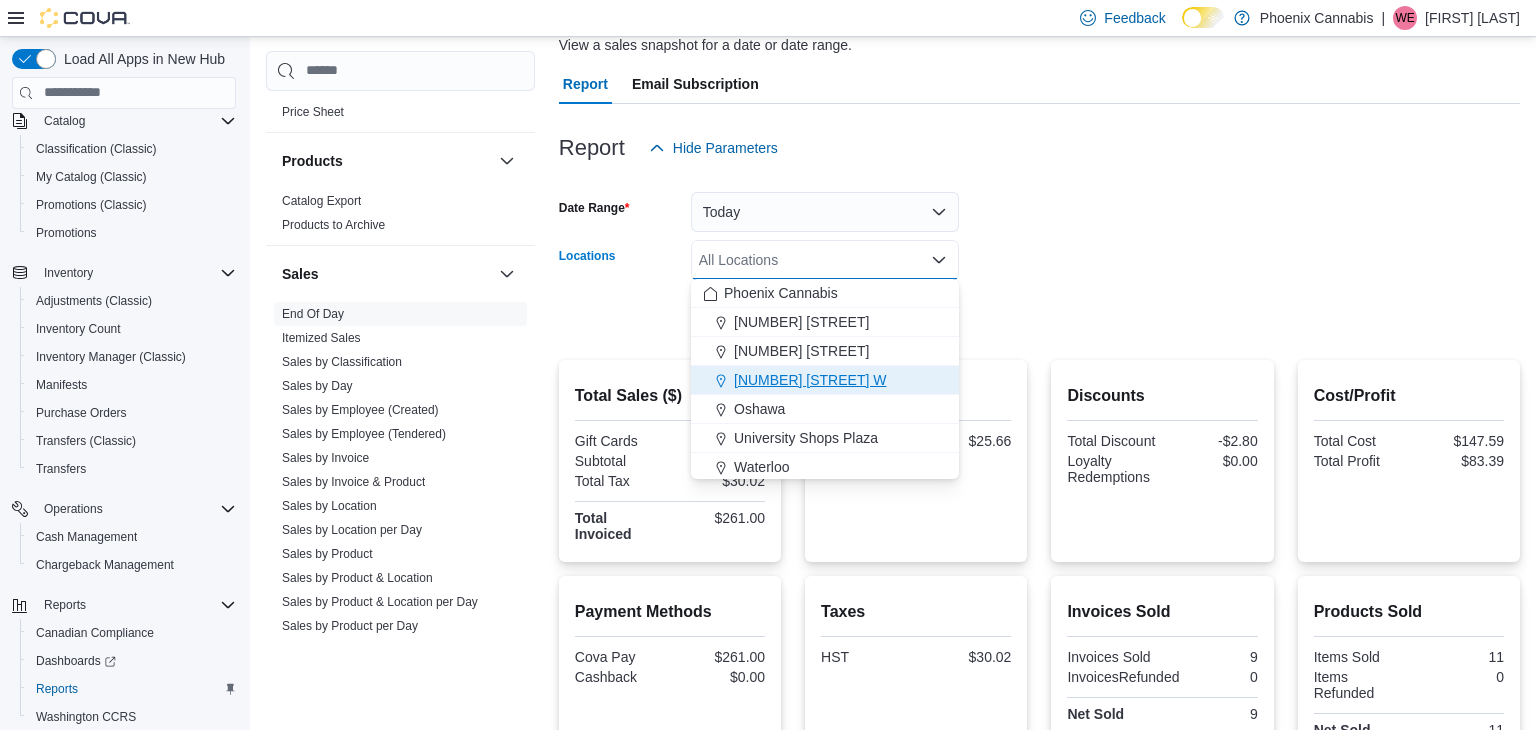 click on "[NUMBER] [STREET] W" at bounding box center (810, 380) 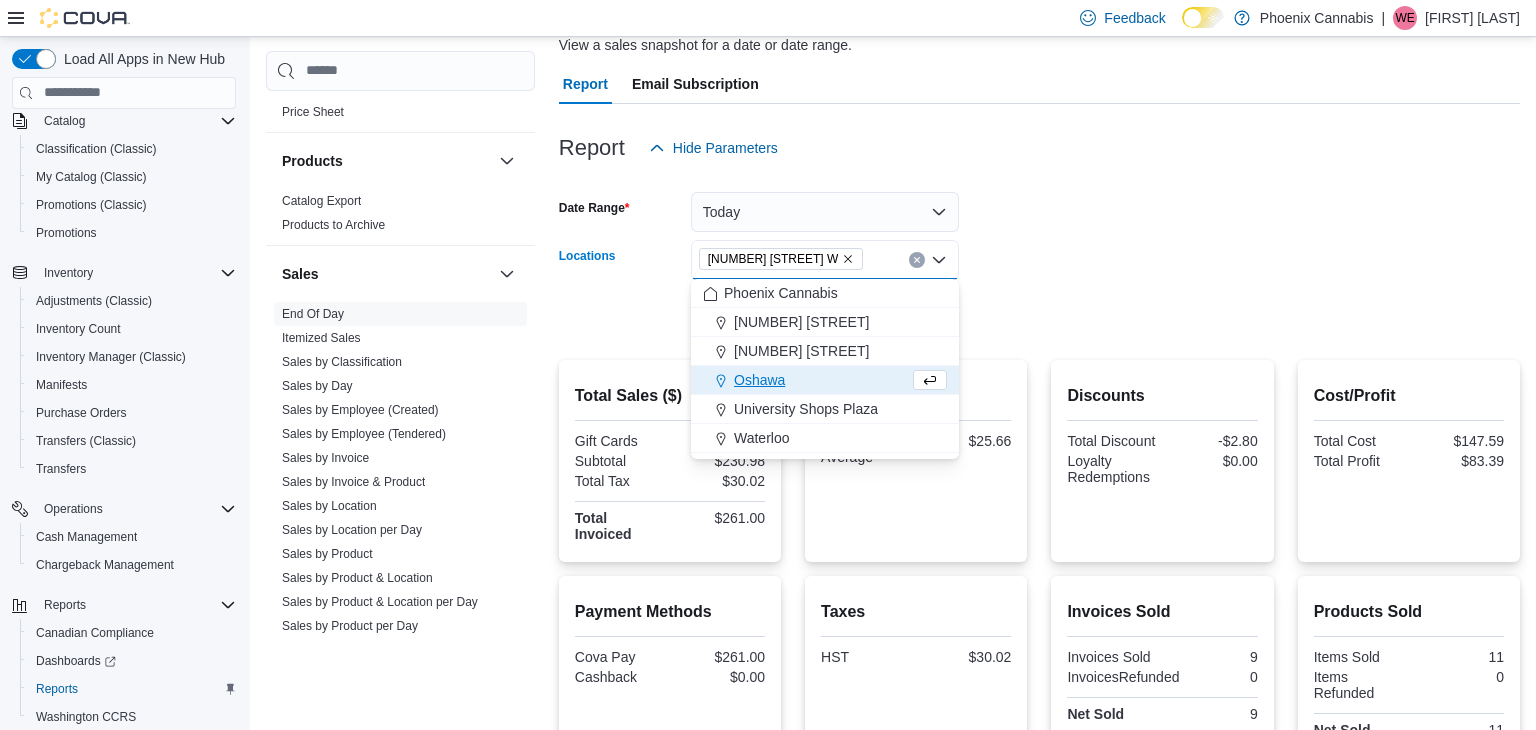 click on "Date Range Today Locations [NUMBER] [STREET] W Combo box. Selected. [NUMBER] [STREET] W. Press Backspace to delete [NUMBER] [STREET] W. Combo box input. All Locations. Type some text or, to display a list of choices, press Down Arrow. To exit the list of choices, press Escape. Export  Run Report" at bounding box center [1039, 252] 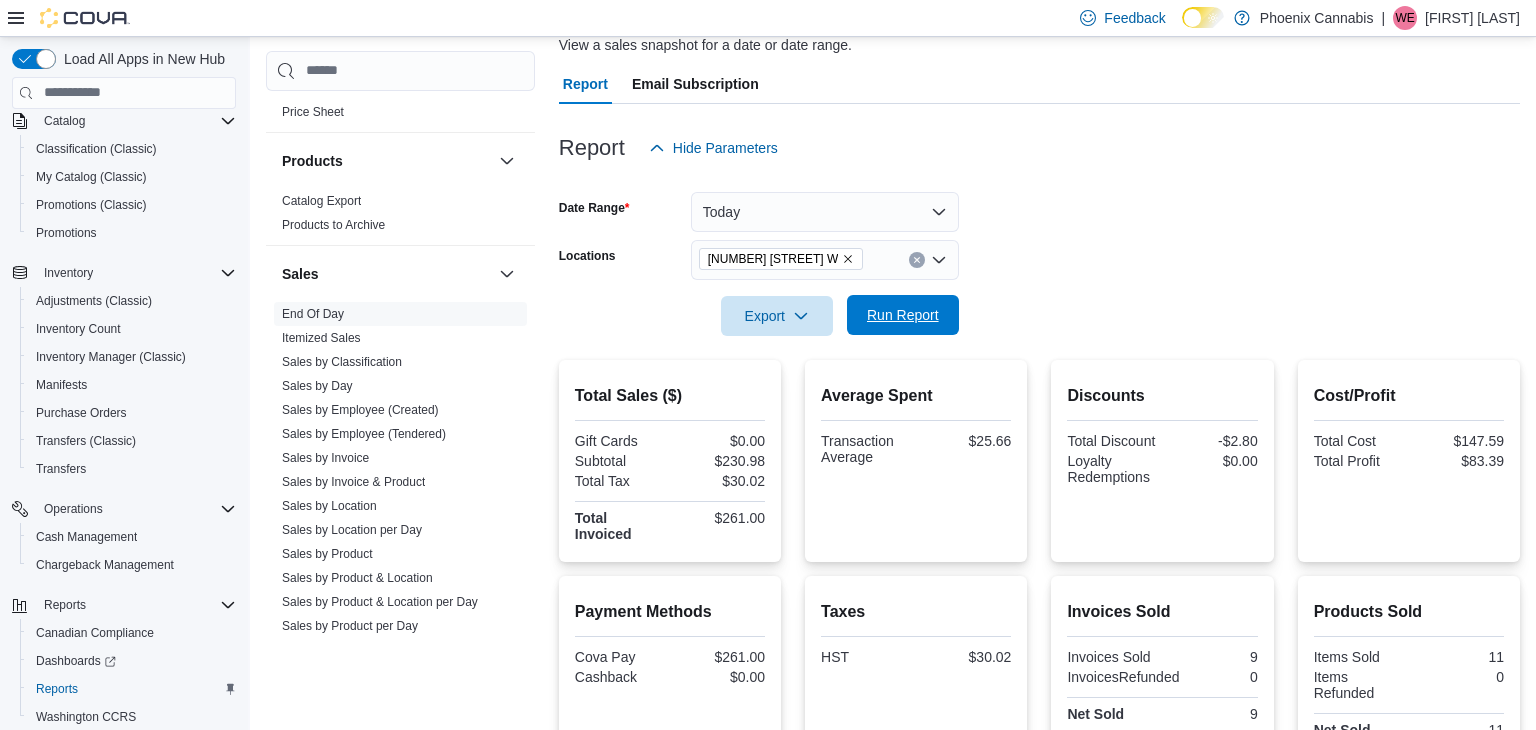 click on "Run Report" at bounding box center (903, 315) 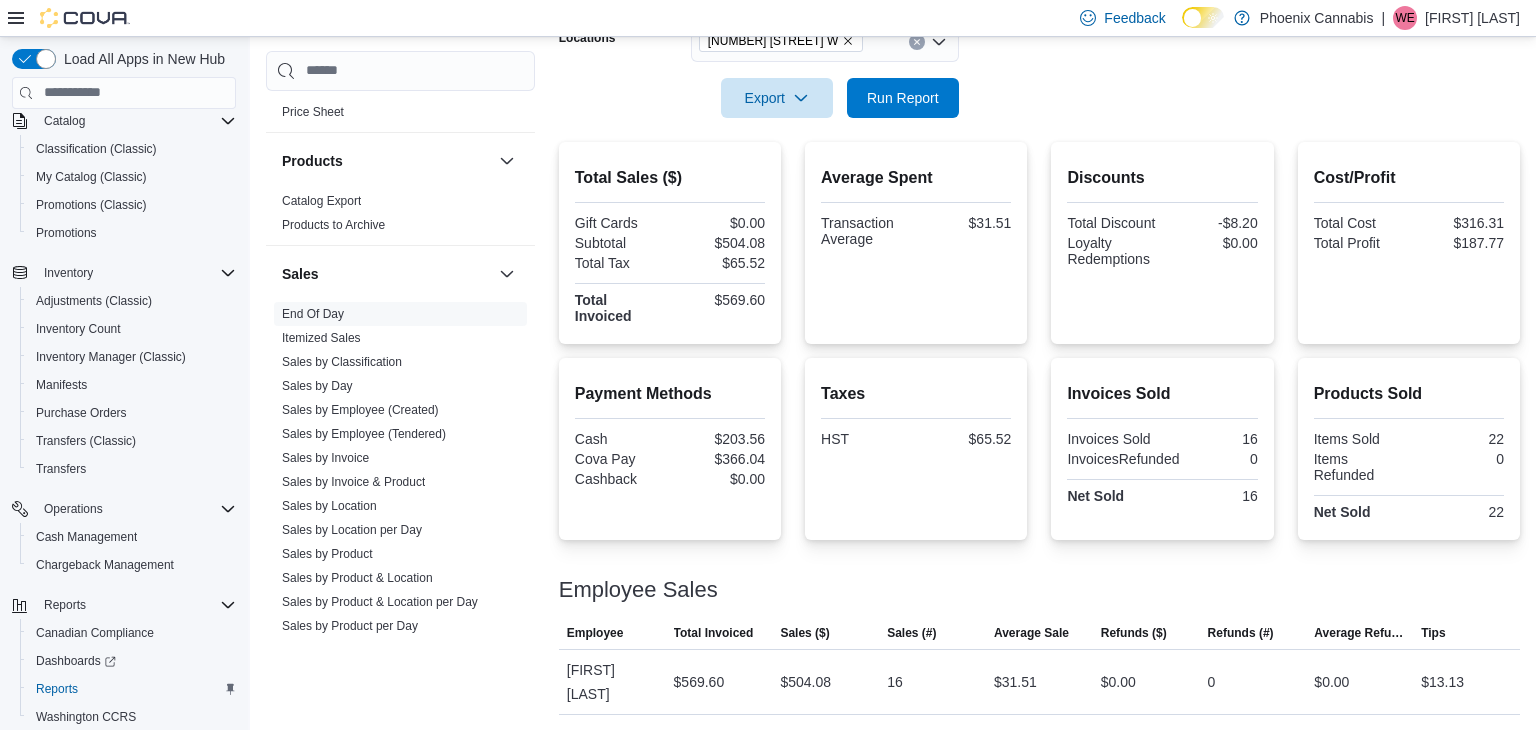 scroll, scrollTop: 0, scrollLeft: 0, axis: both 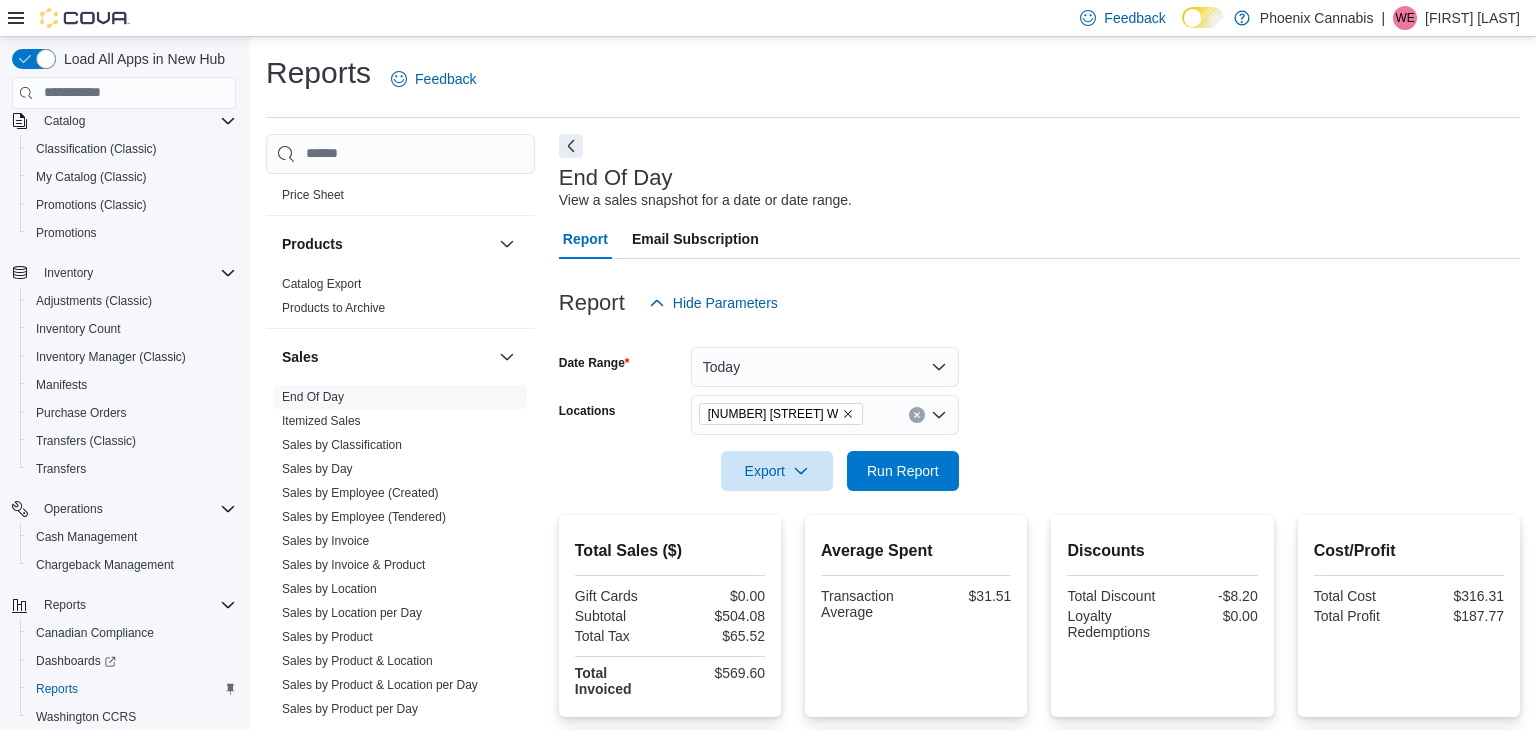 click 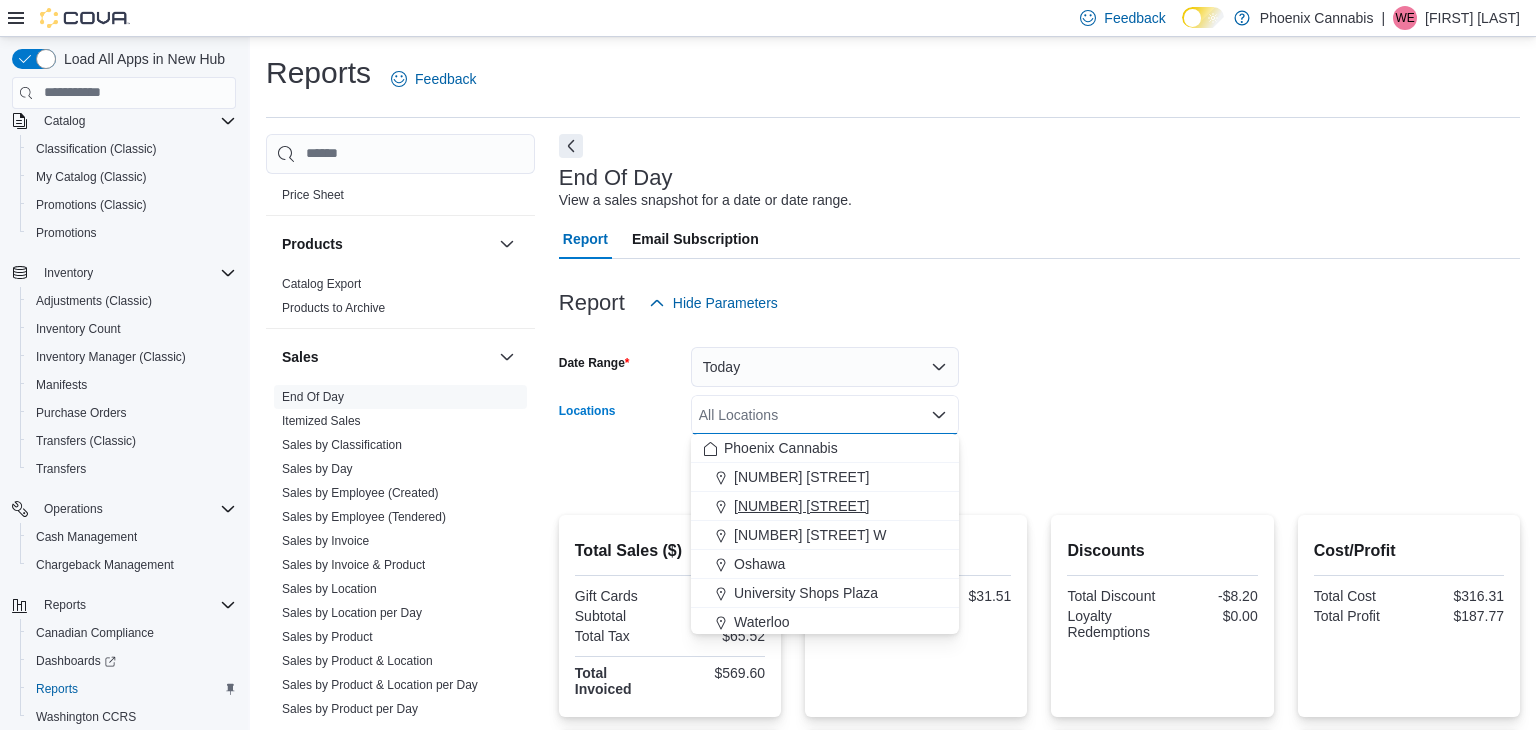 click on "[NUMBER] [STREET]" at bounding box center [801, 506] 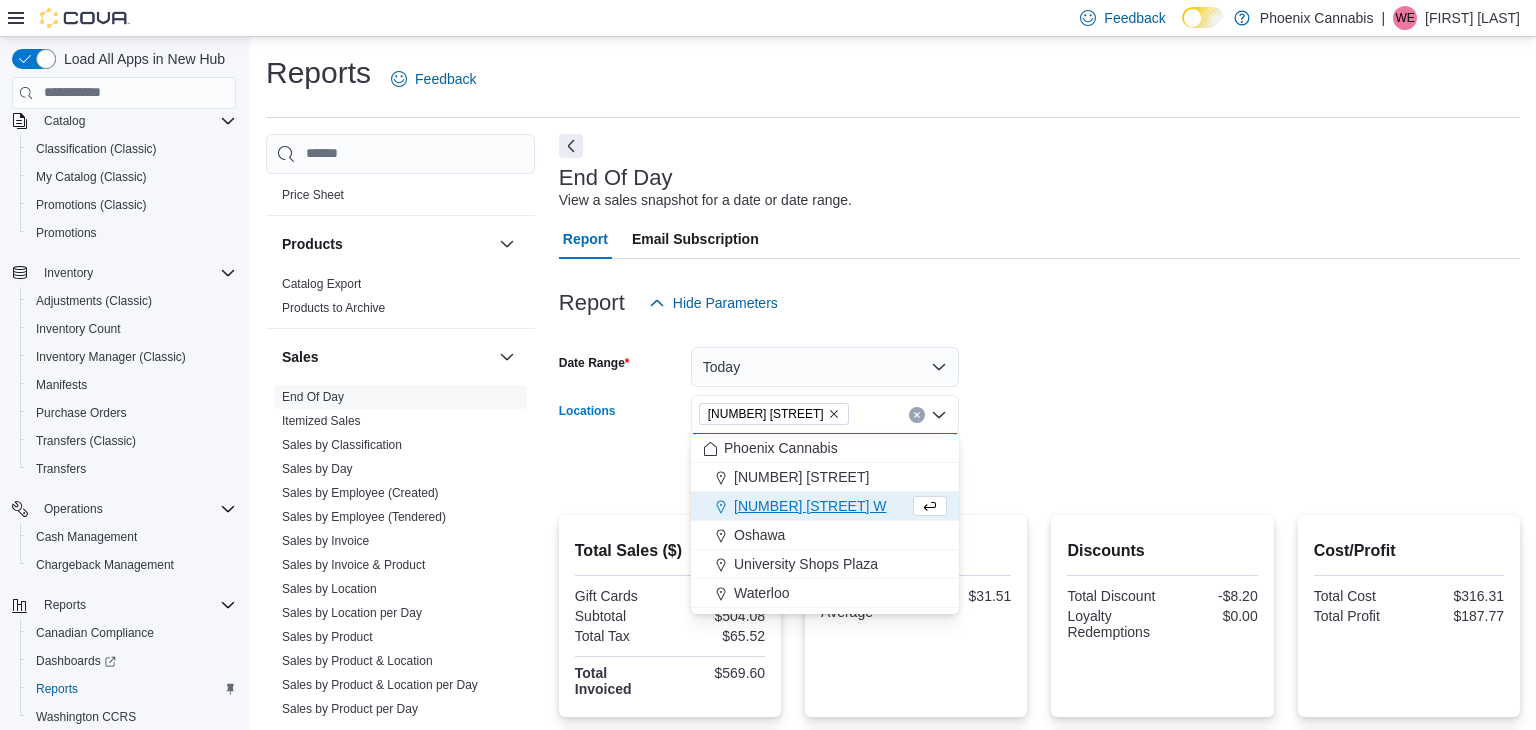 click on "Date Range Today Locations [NUMBER] [STREET] Combo box. Selected. [NUMBER] [STREET]. Press Backspace to delete [NUMBER] [STREET]. Combo box input. All Locations. Type some text or, to display a list of choices, press Down Arrow. To exit the list of choices, press Escape. Export  Run Report" at bounding box center (1039, 407) 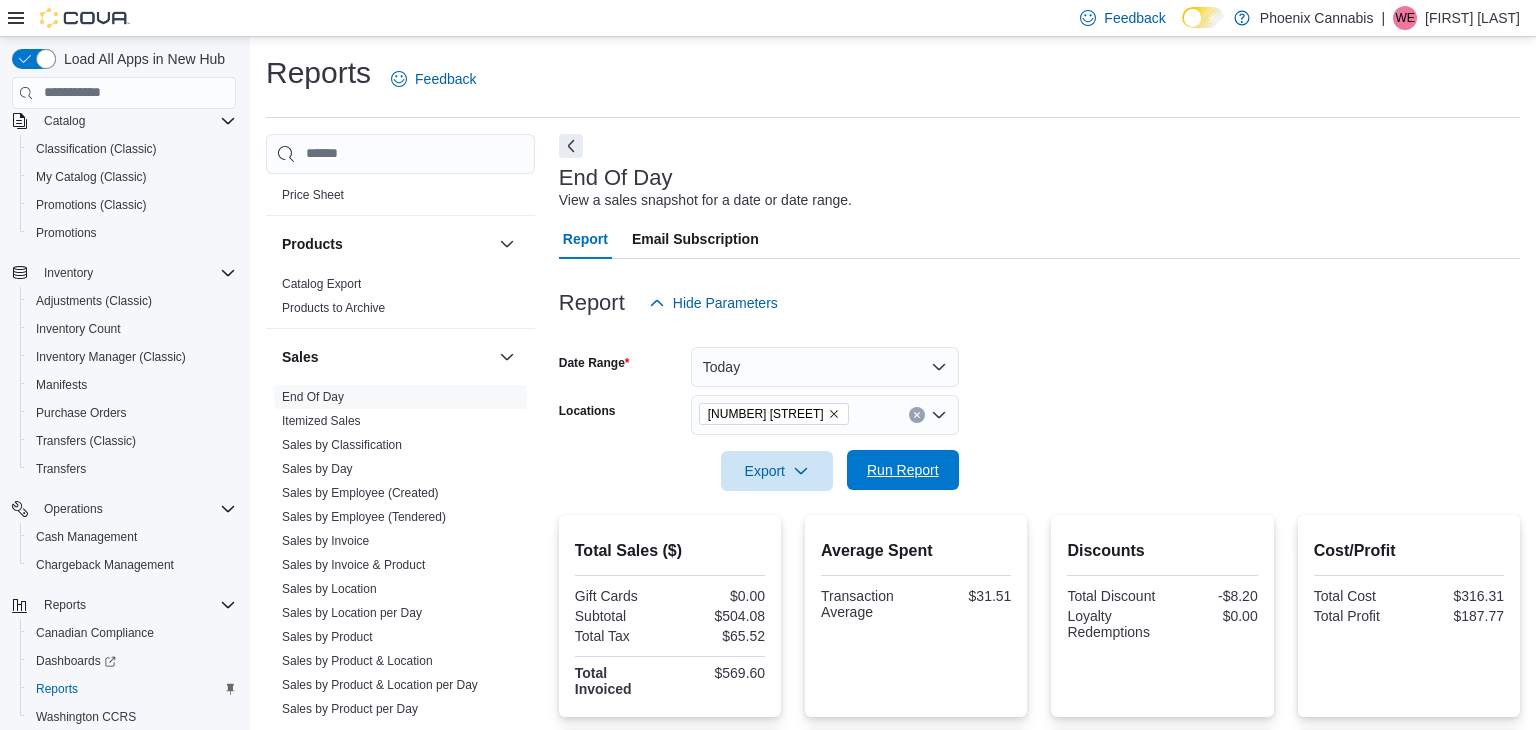 click on "Run Report" at bounding box center (903, 470) 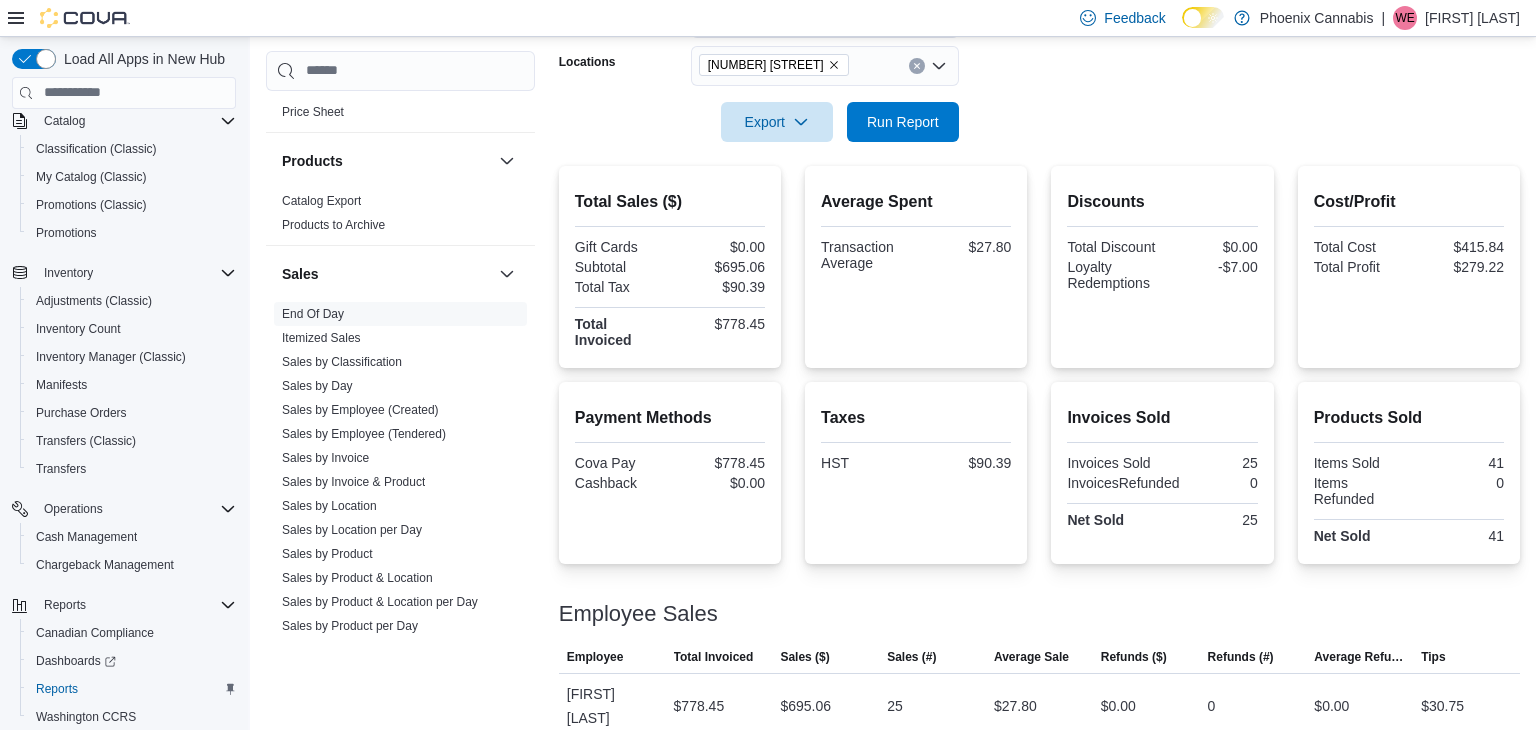 scroll, scrollTop: 0, scrollLeft: 0, axis: both 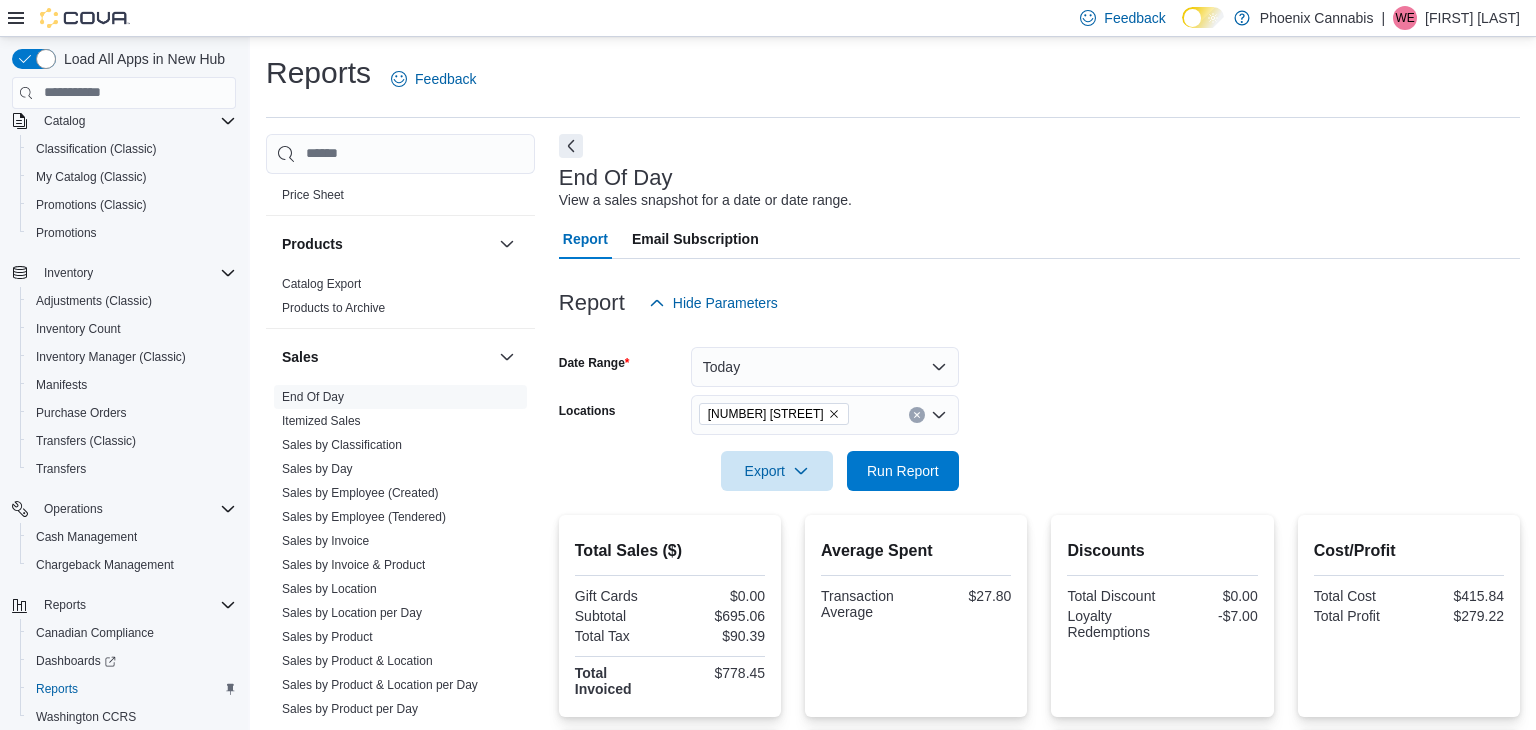 click 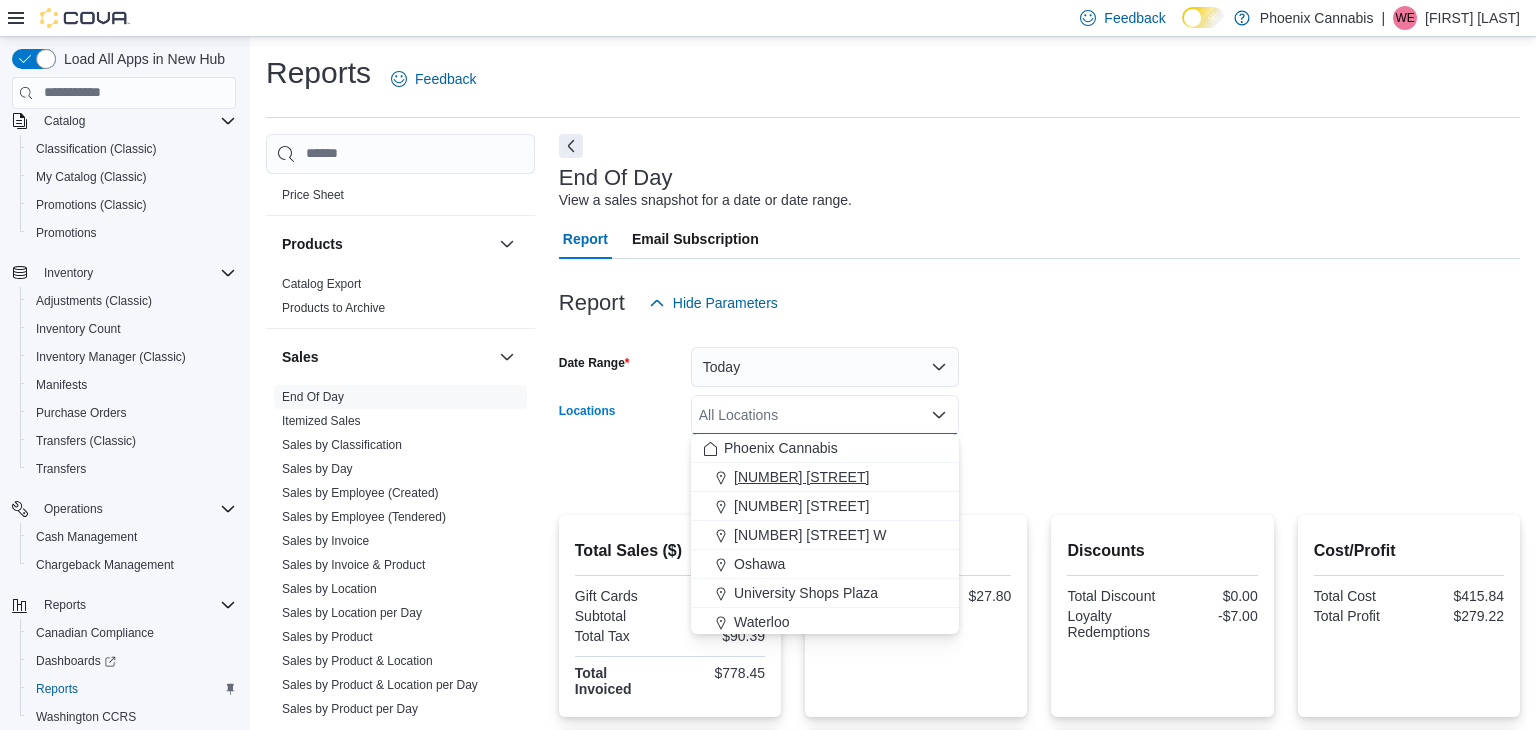 click on "[NUMBER] [STREET]" at bounding box center (801, 477) 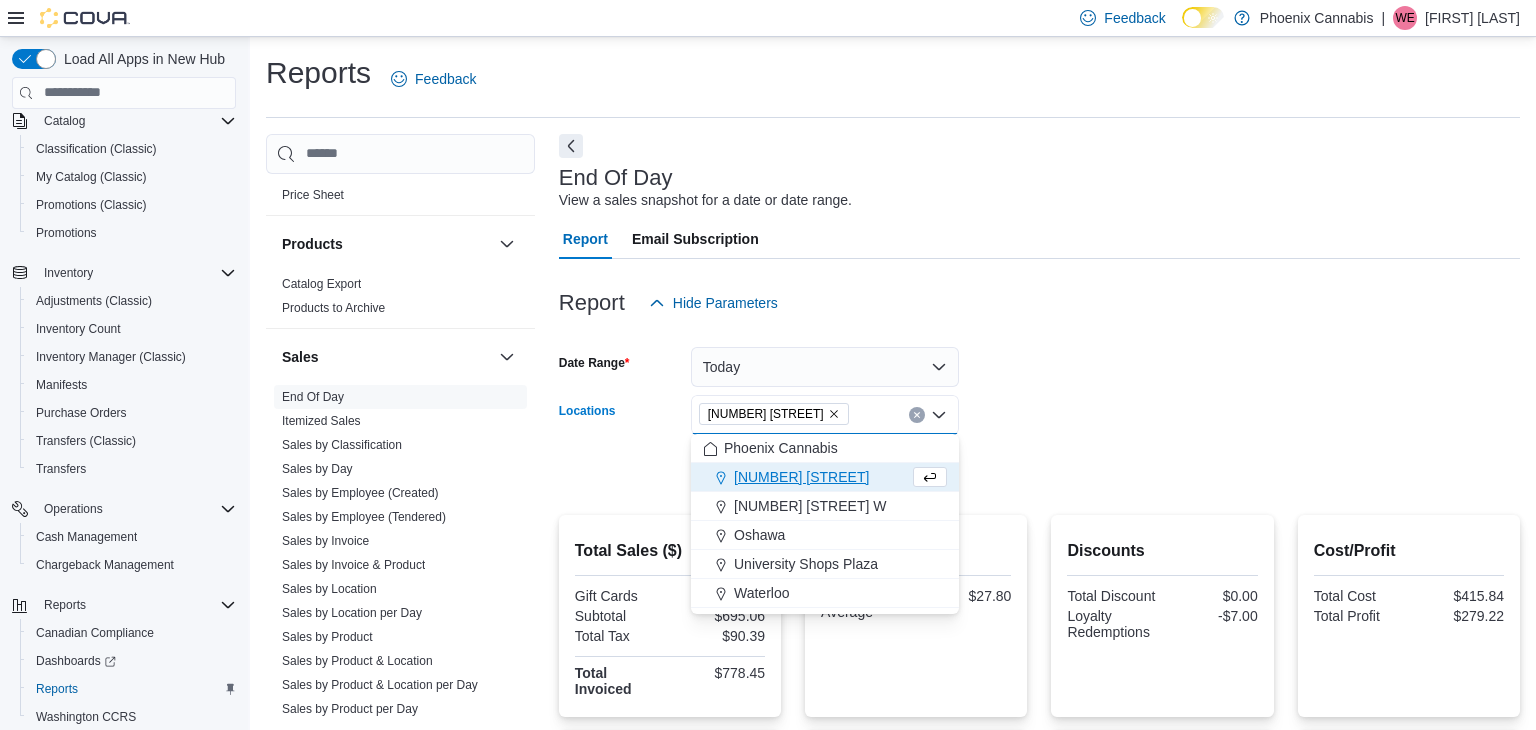click at bounding box center [1039, 443] 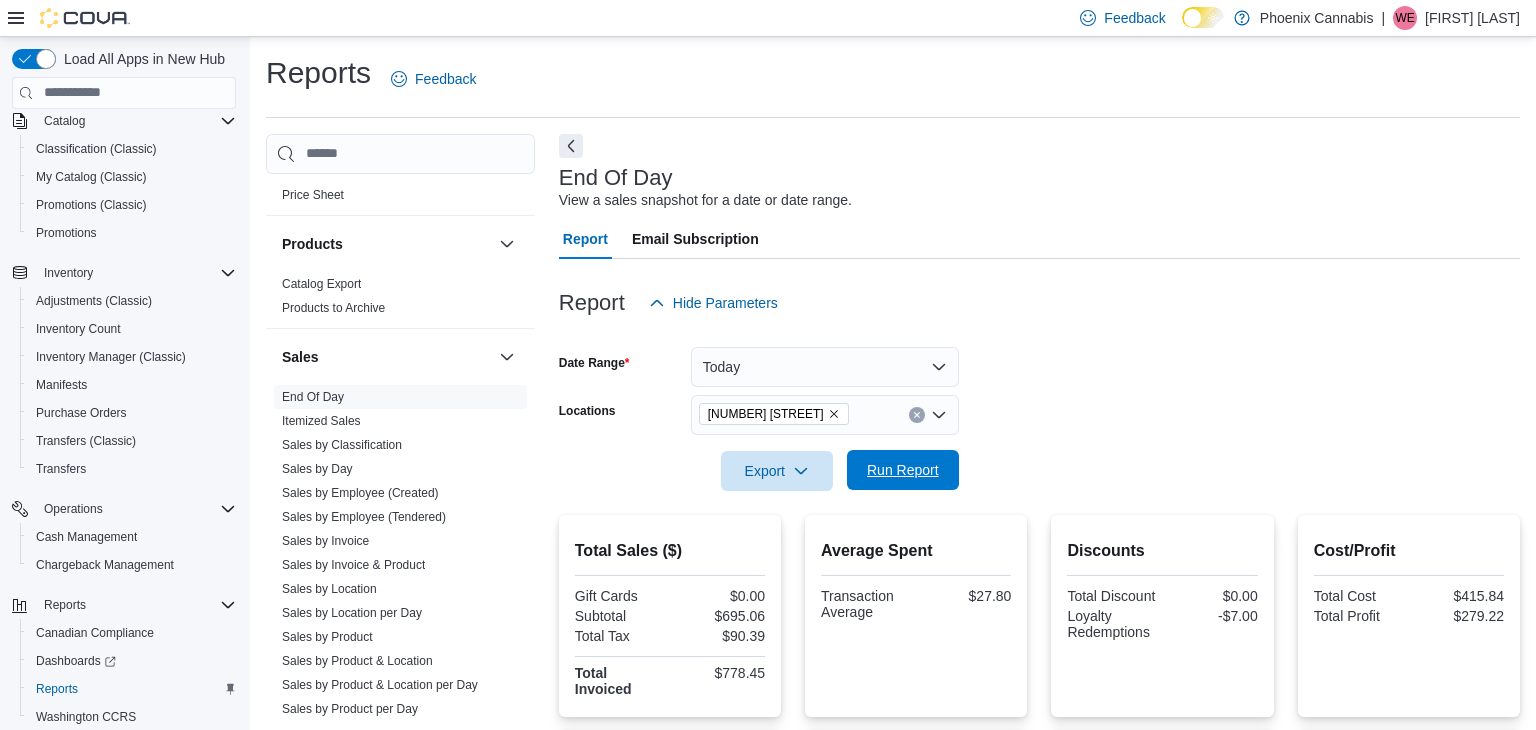click on "Run Report" at bounding box center [903, 470] 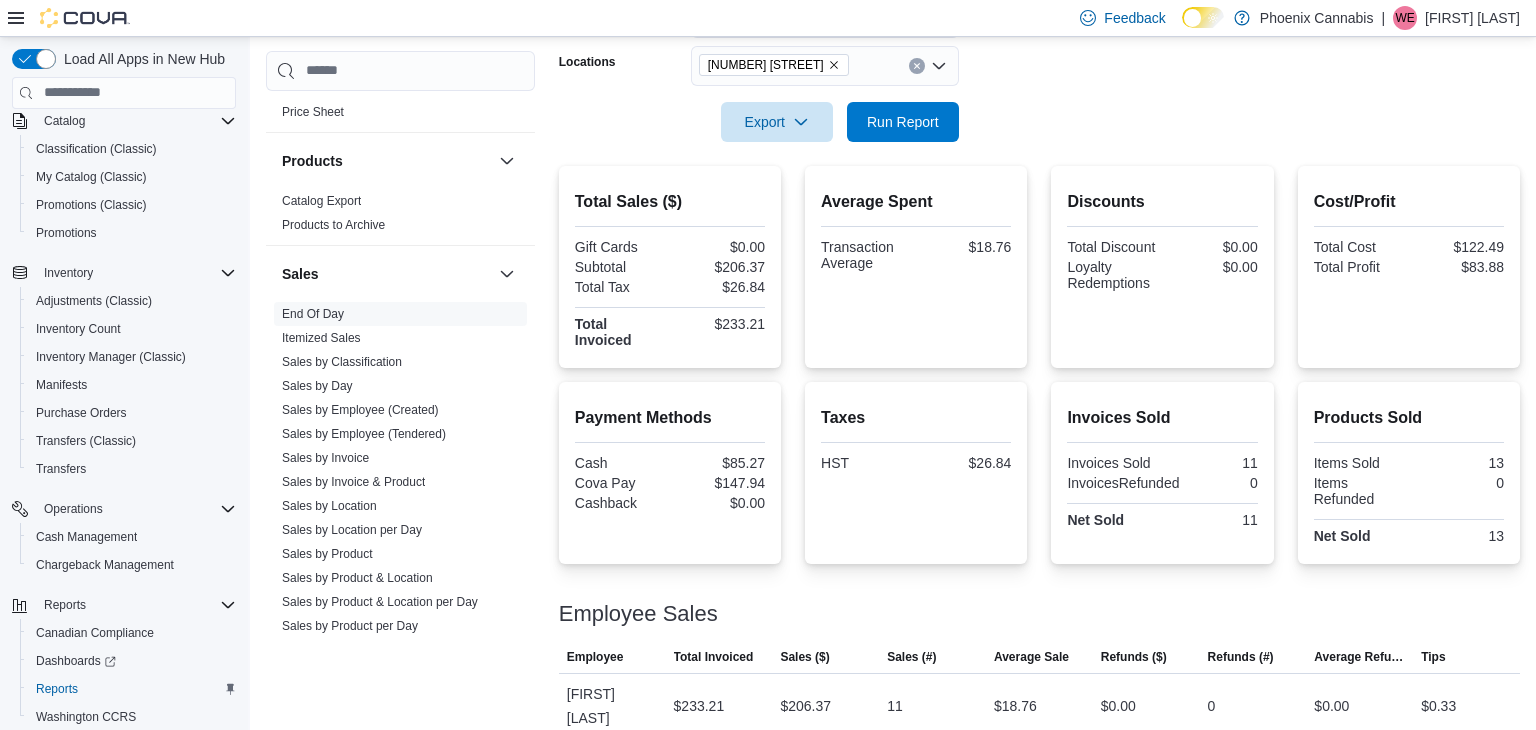 scroll, scrollTop: 0, scrollLeft: 0, axis: both 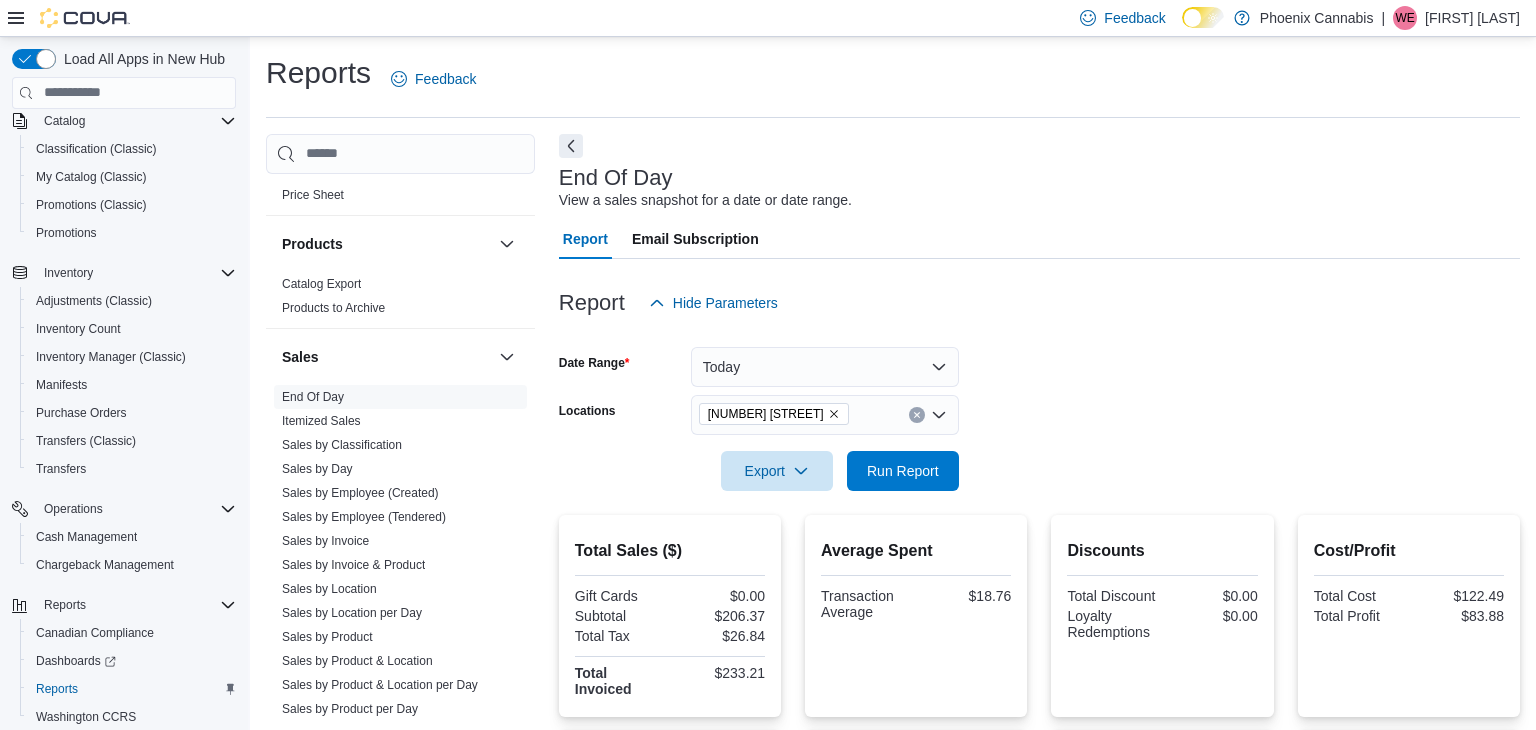 click on "[NUMBER] [STREET]" at bounding box center [774, 414] 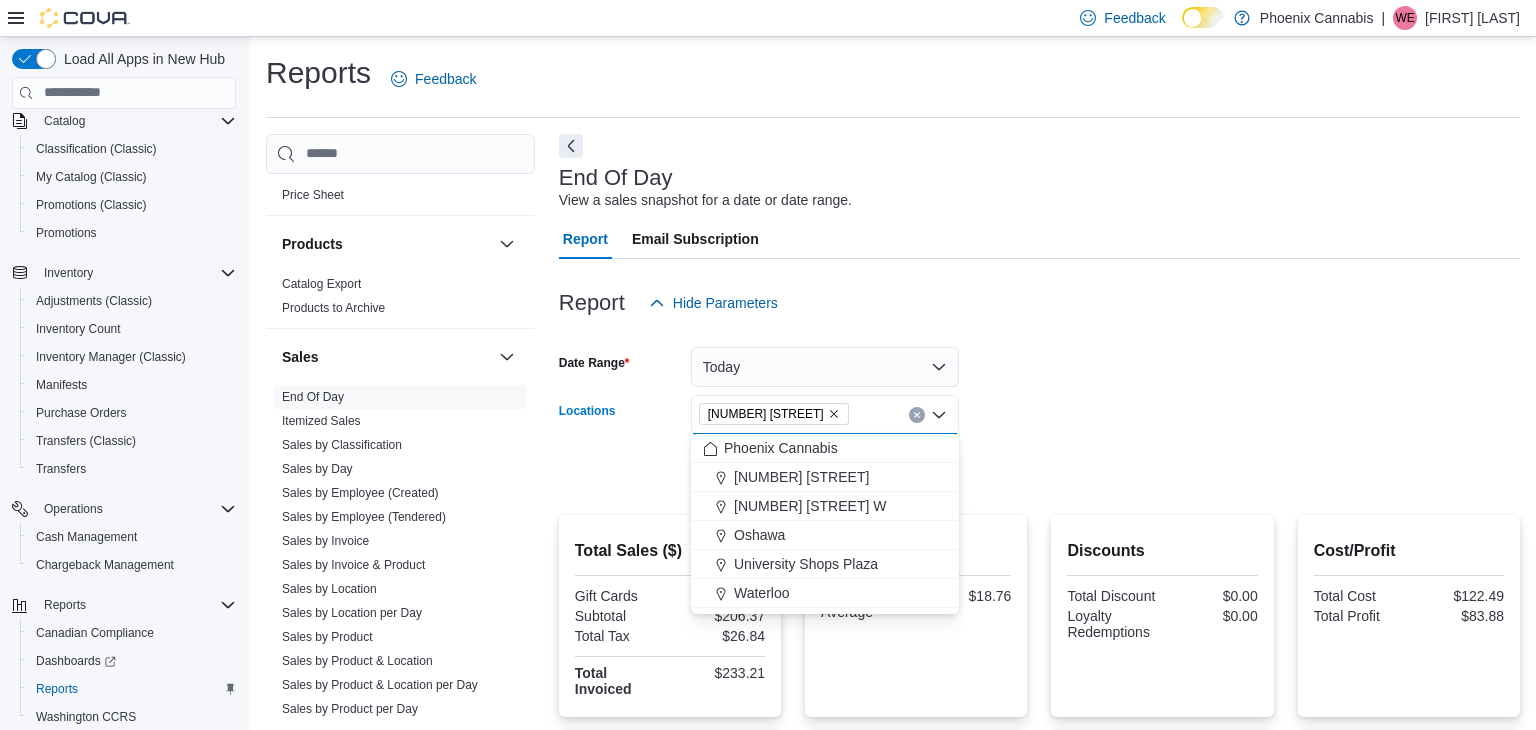 click 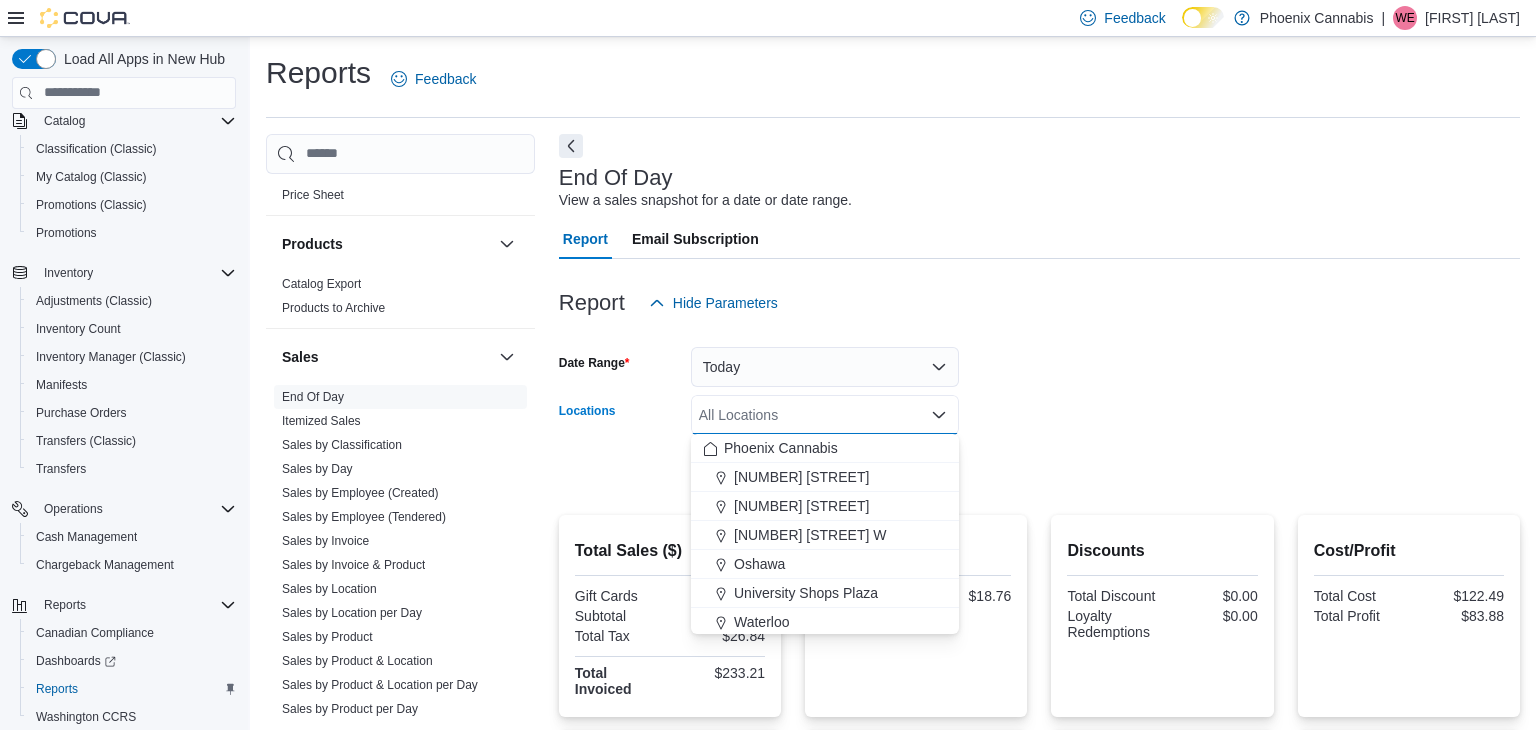 click on "Date Range Today Locations All Locations Combo box. Selected. Combo box input. All Locations. Type some text or, to display a list of choices, press Down Arrow. To exit the list of choices, press Escape. Export  Run Report" at bounding box center [1039, 407] 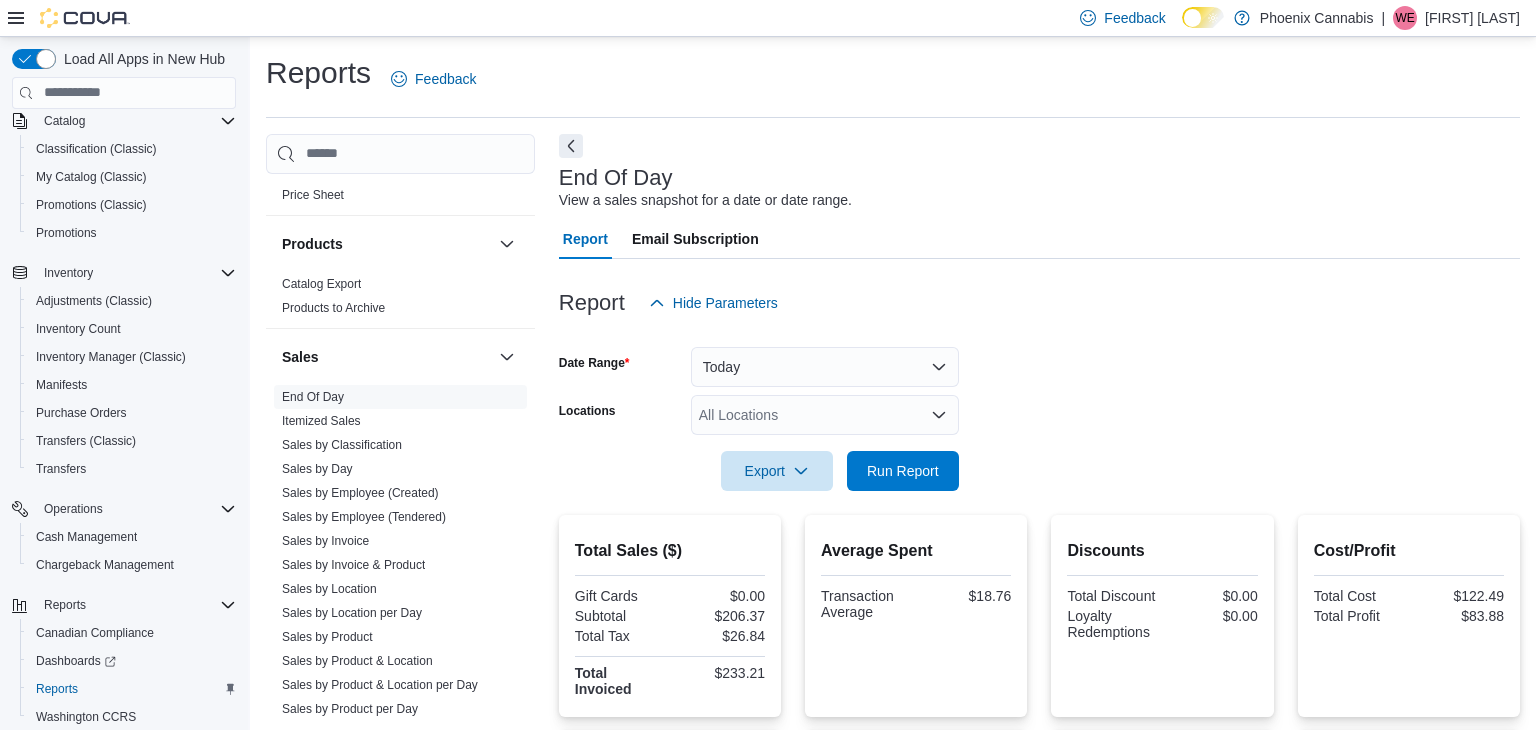 click on "All Locations" at bounding box center [825, 415] 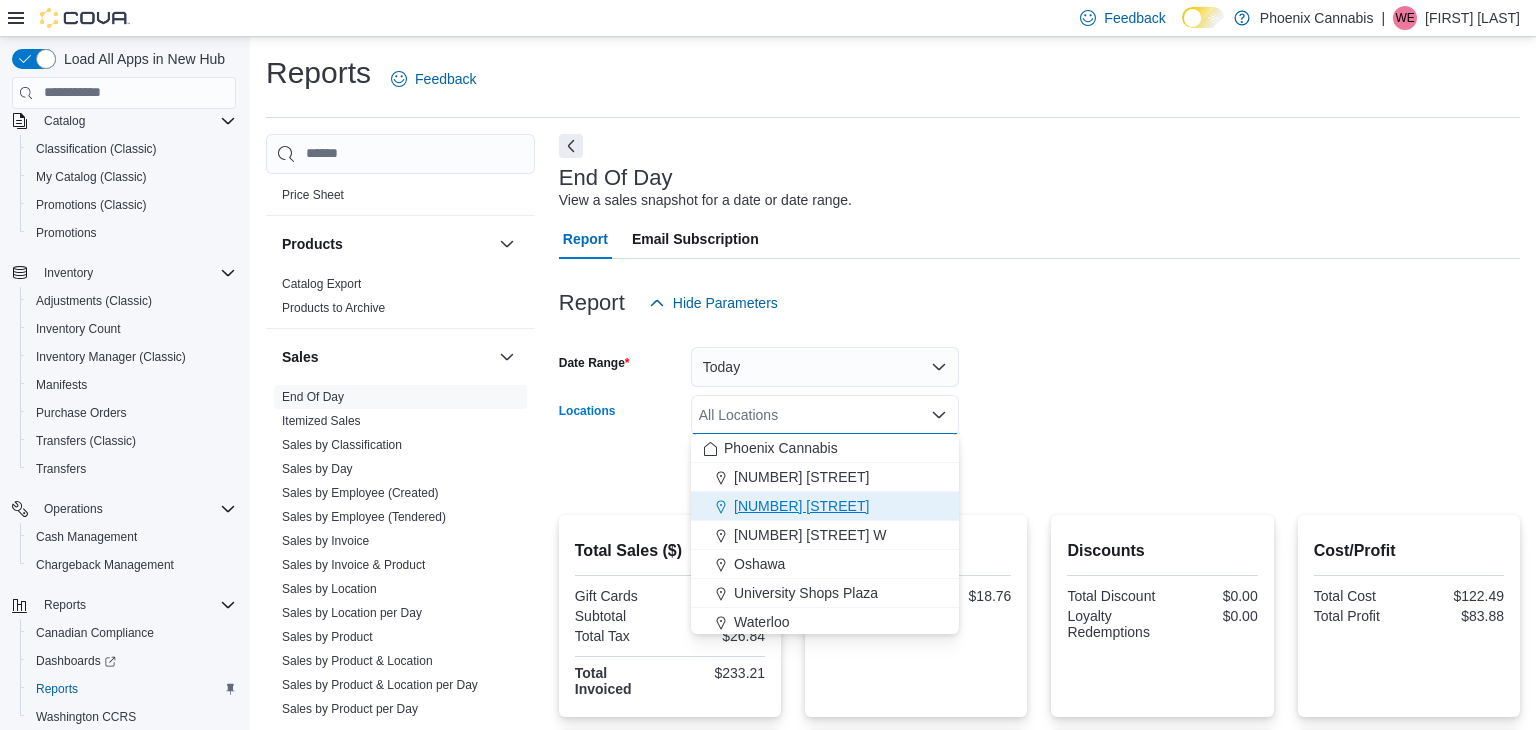 click on "[NUMBER] [STREET]" at bounding box center [801, 506] 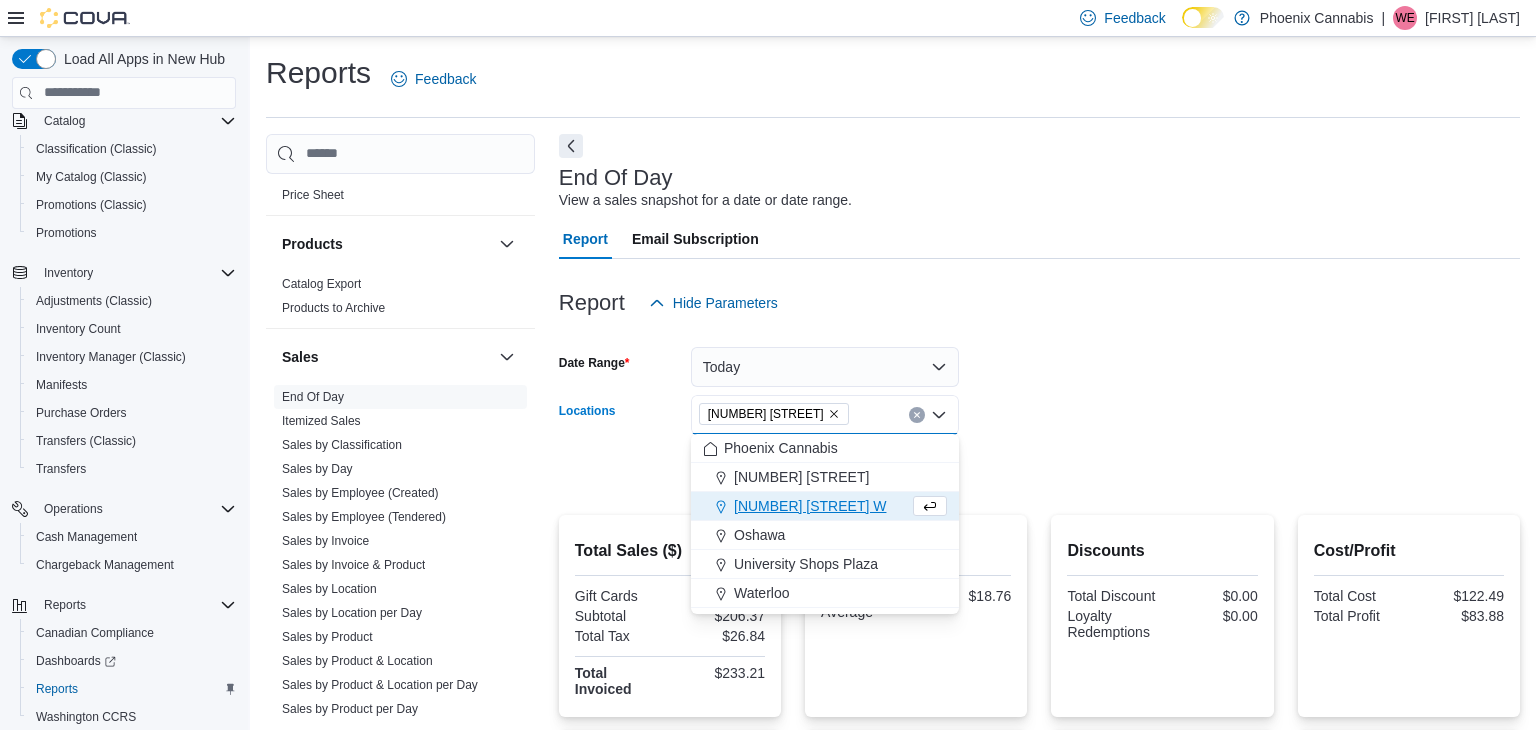click at bounding box center [1039, 443] 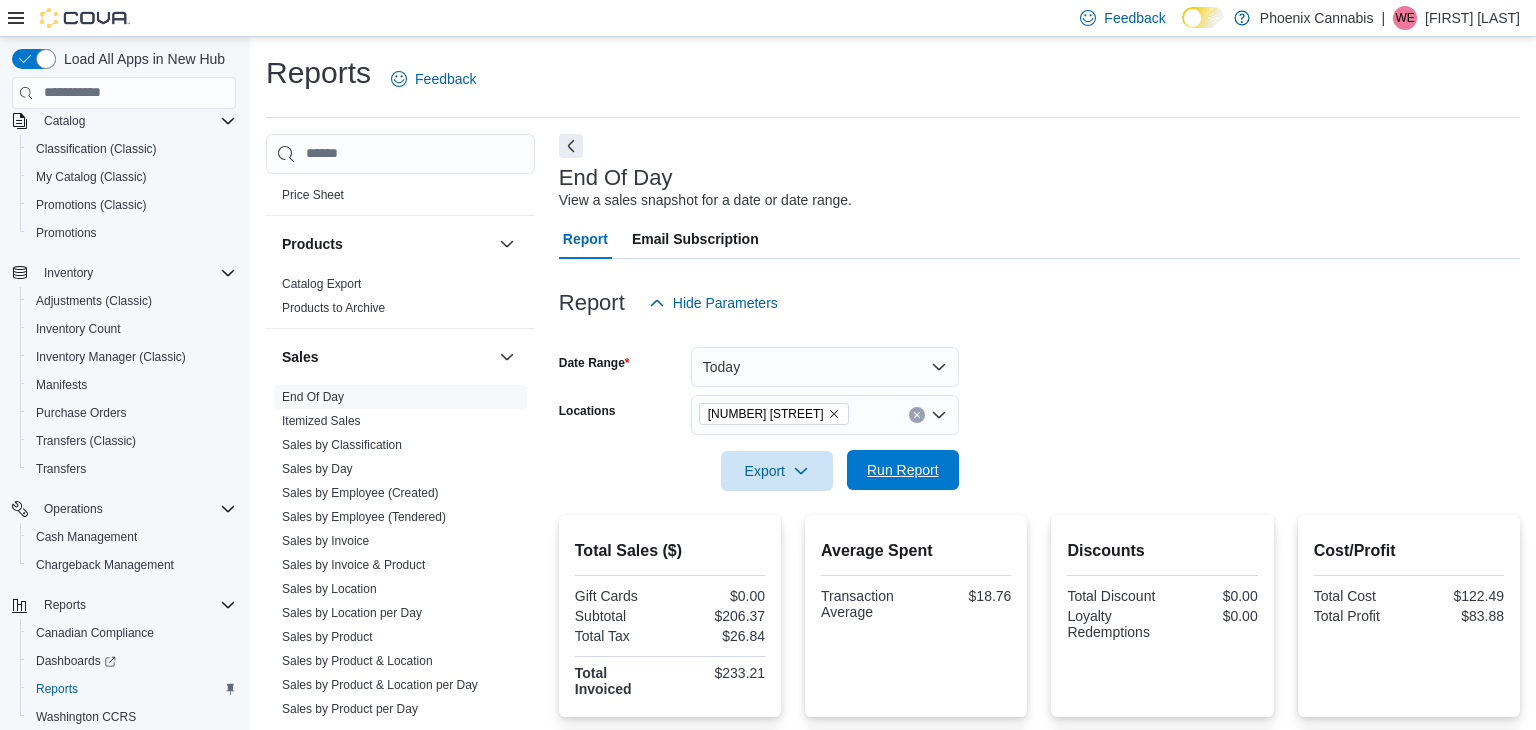 click on "Run Report" at bounding box center (903, 470) 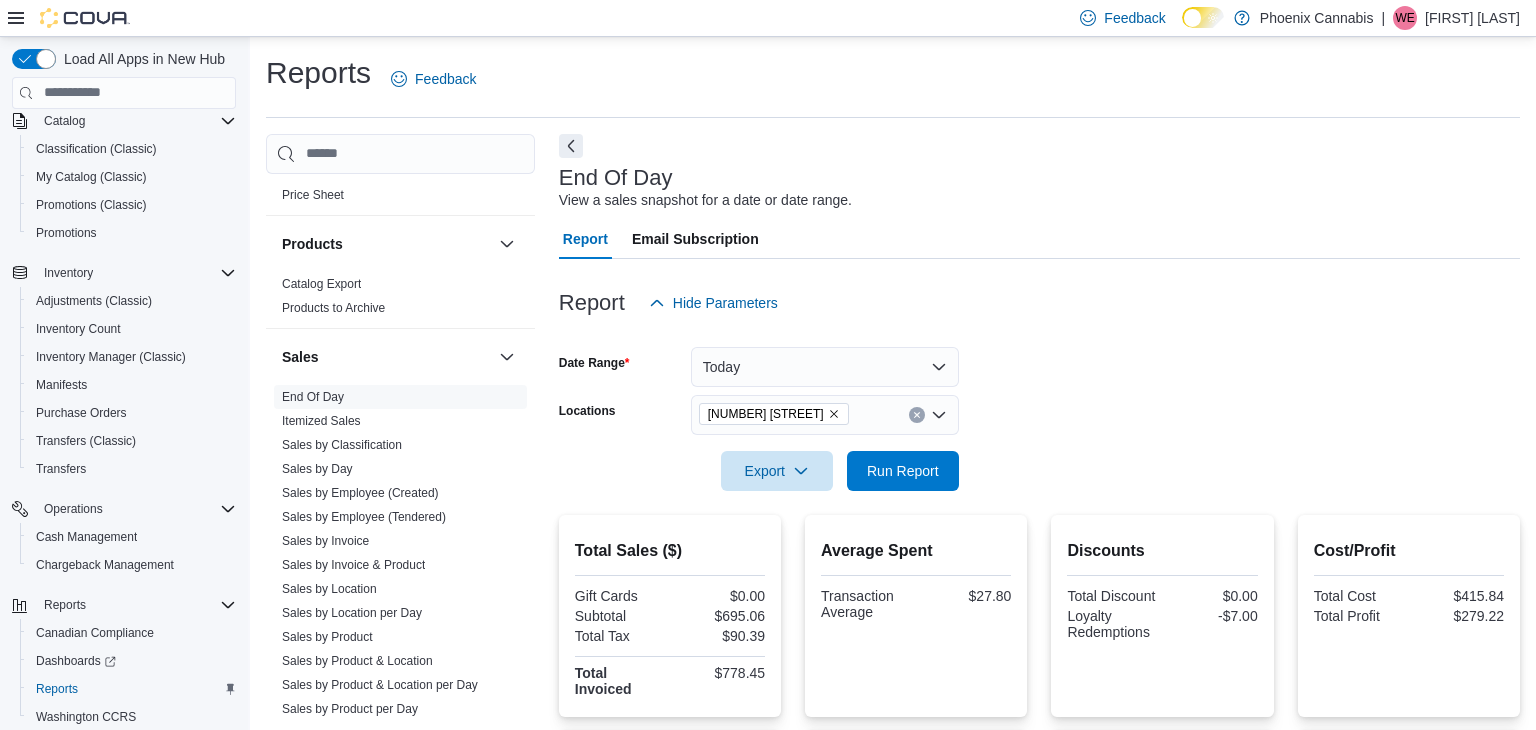 click 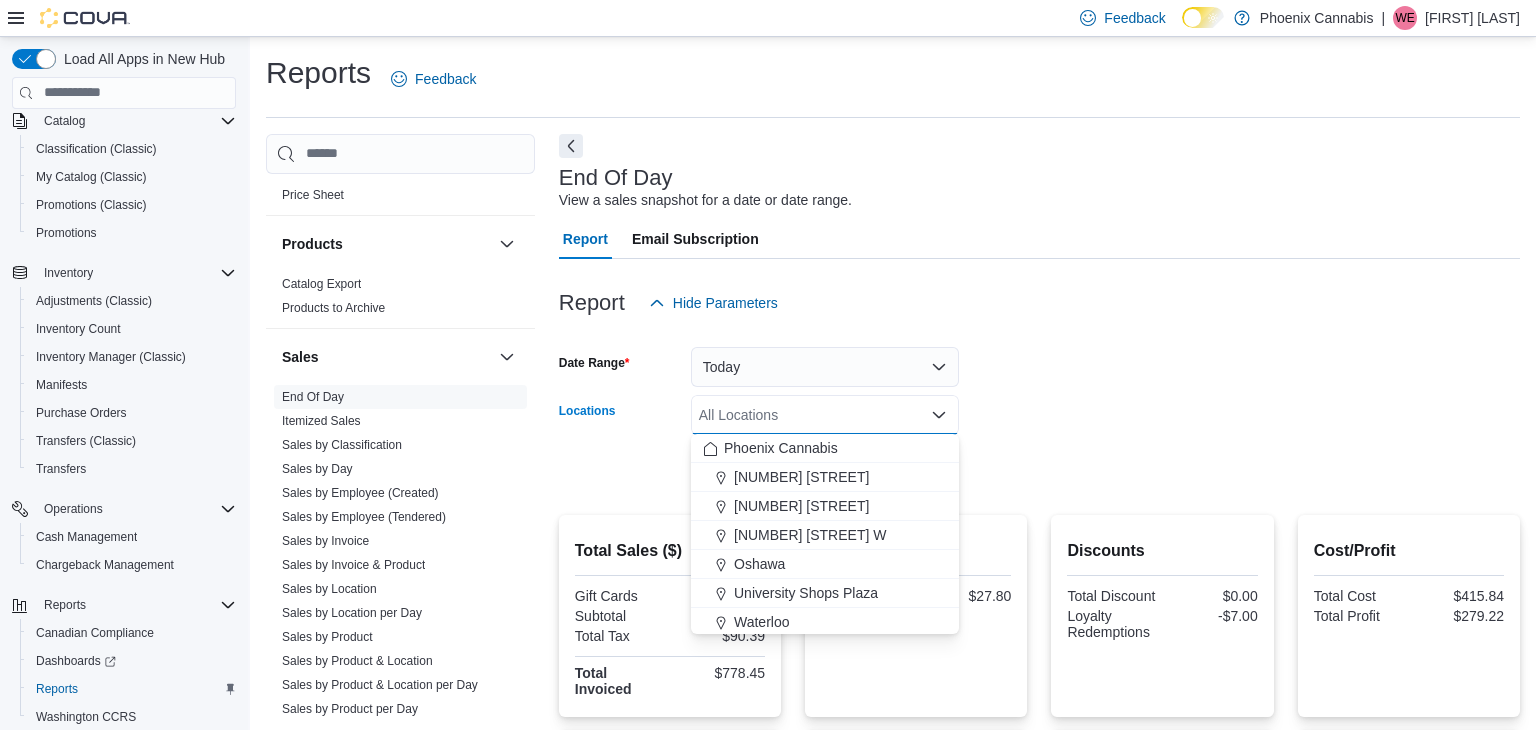 type 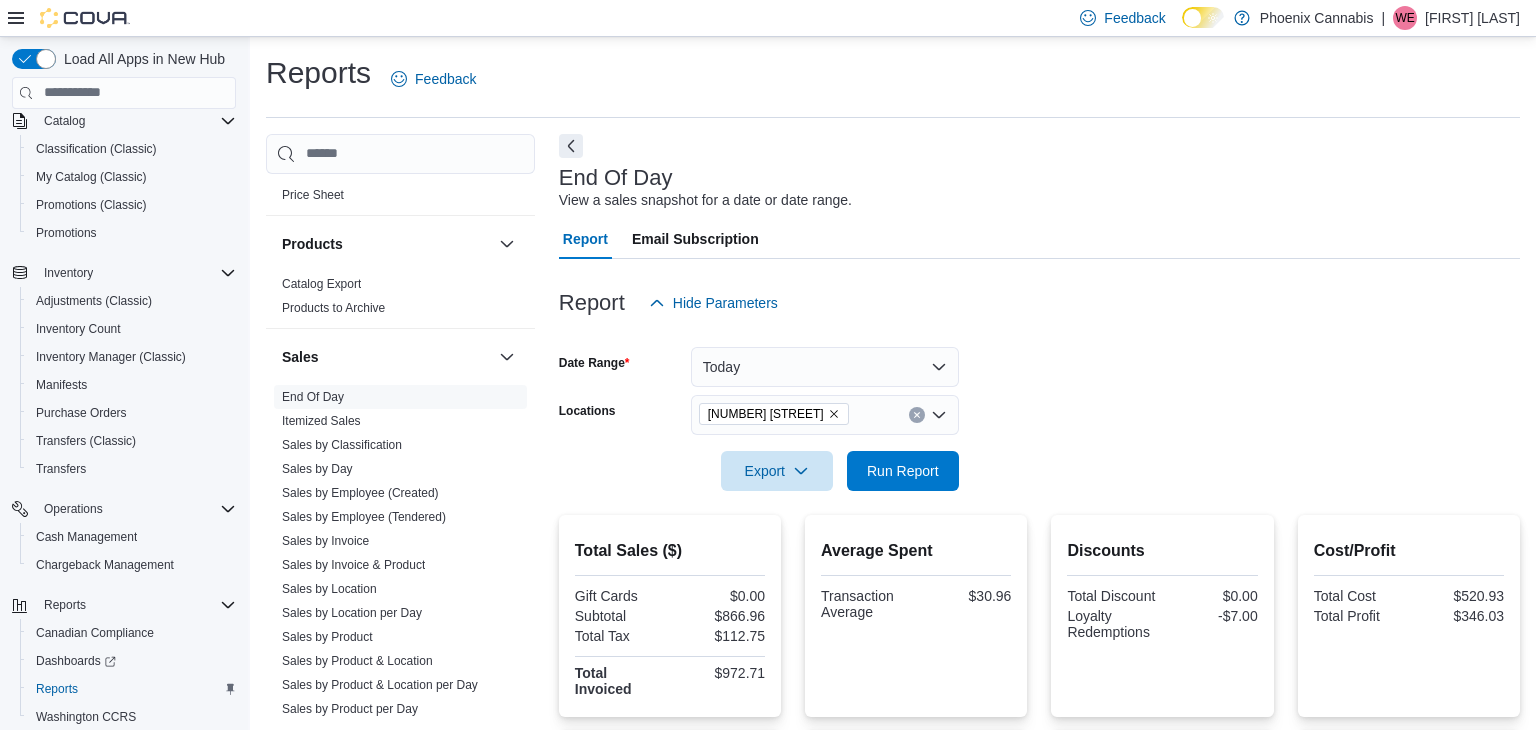 scroll, scrollTop: 0, scrollLeft: 0, axis: both 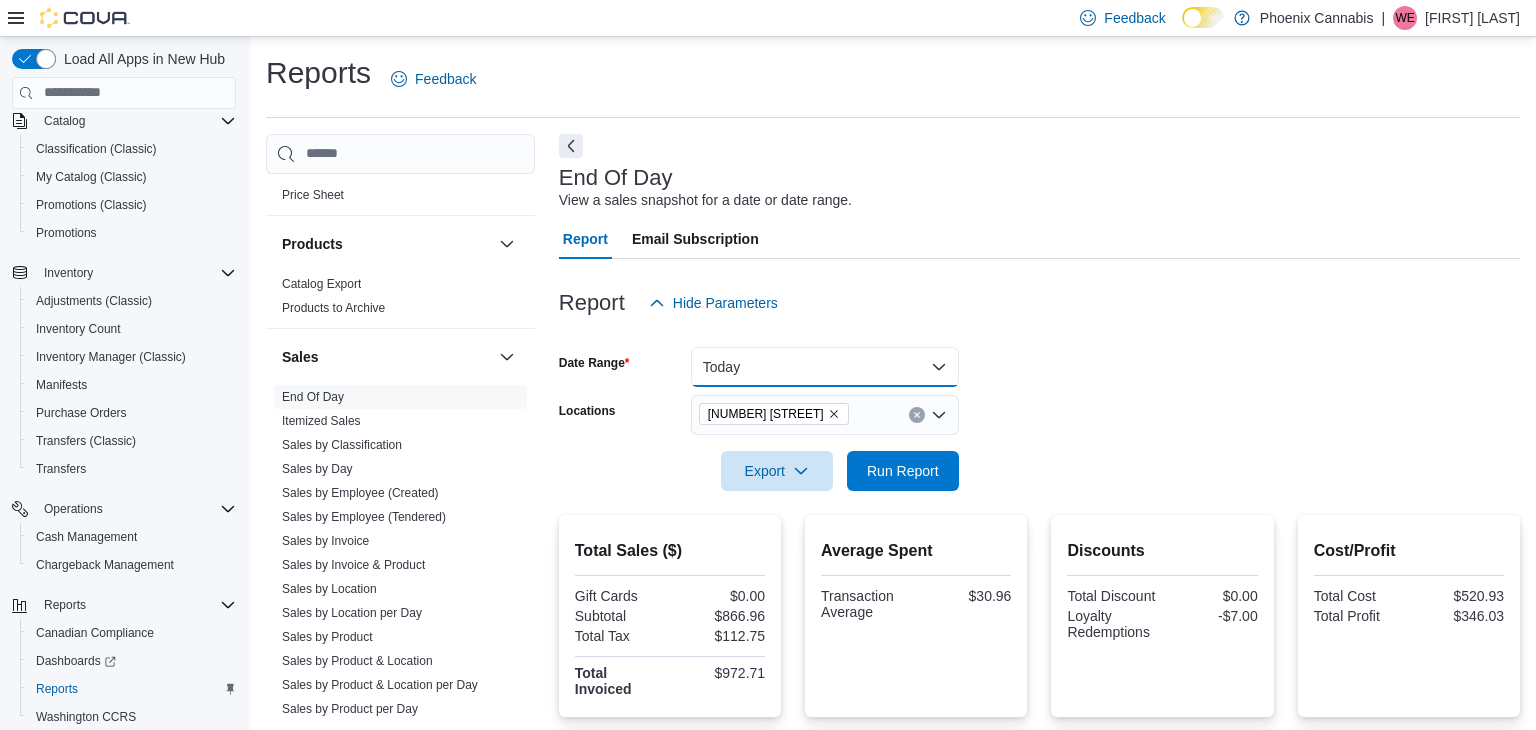 click on "Today" at bounding box center (825, 367) 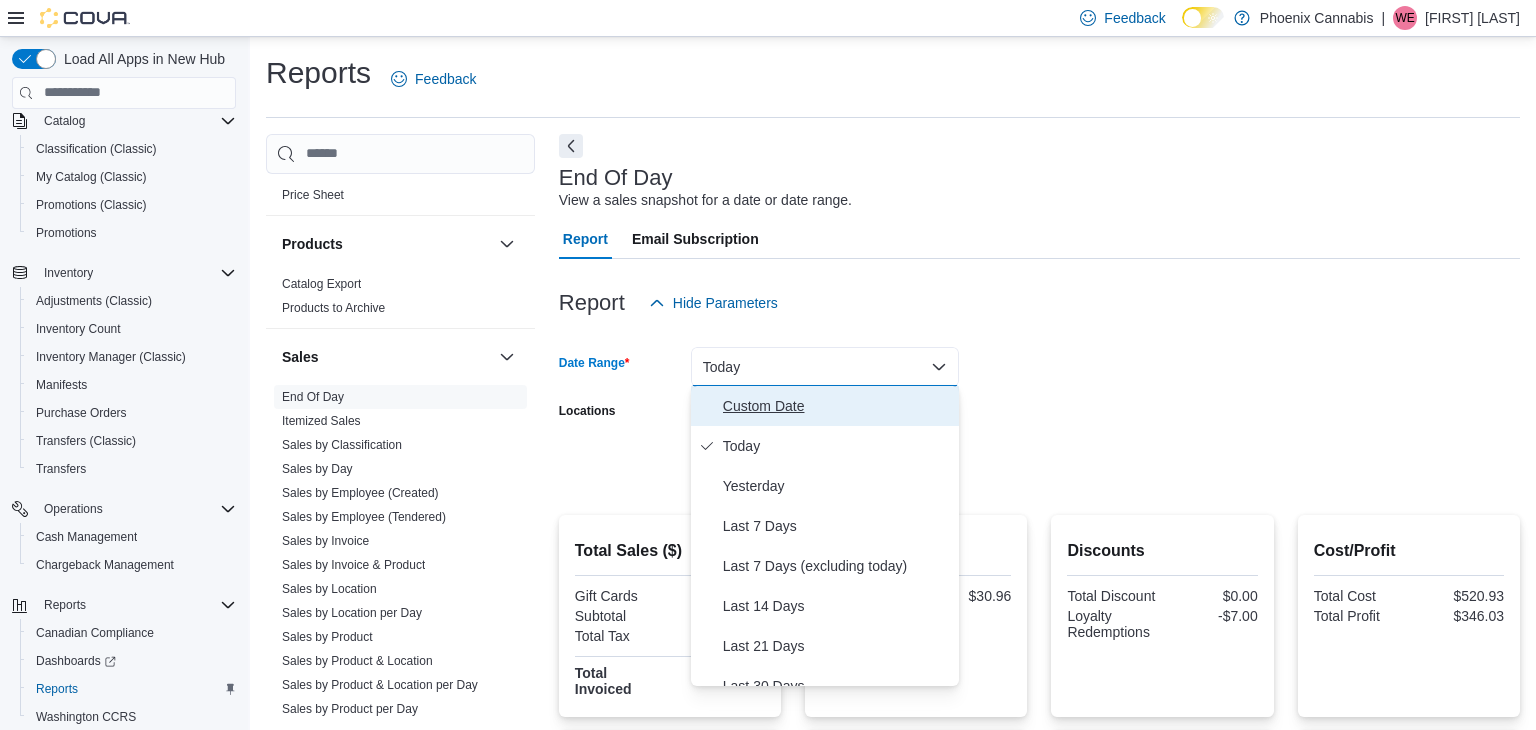 click on "Custom Date" at bounding box center [837, 406] 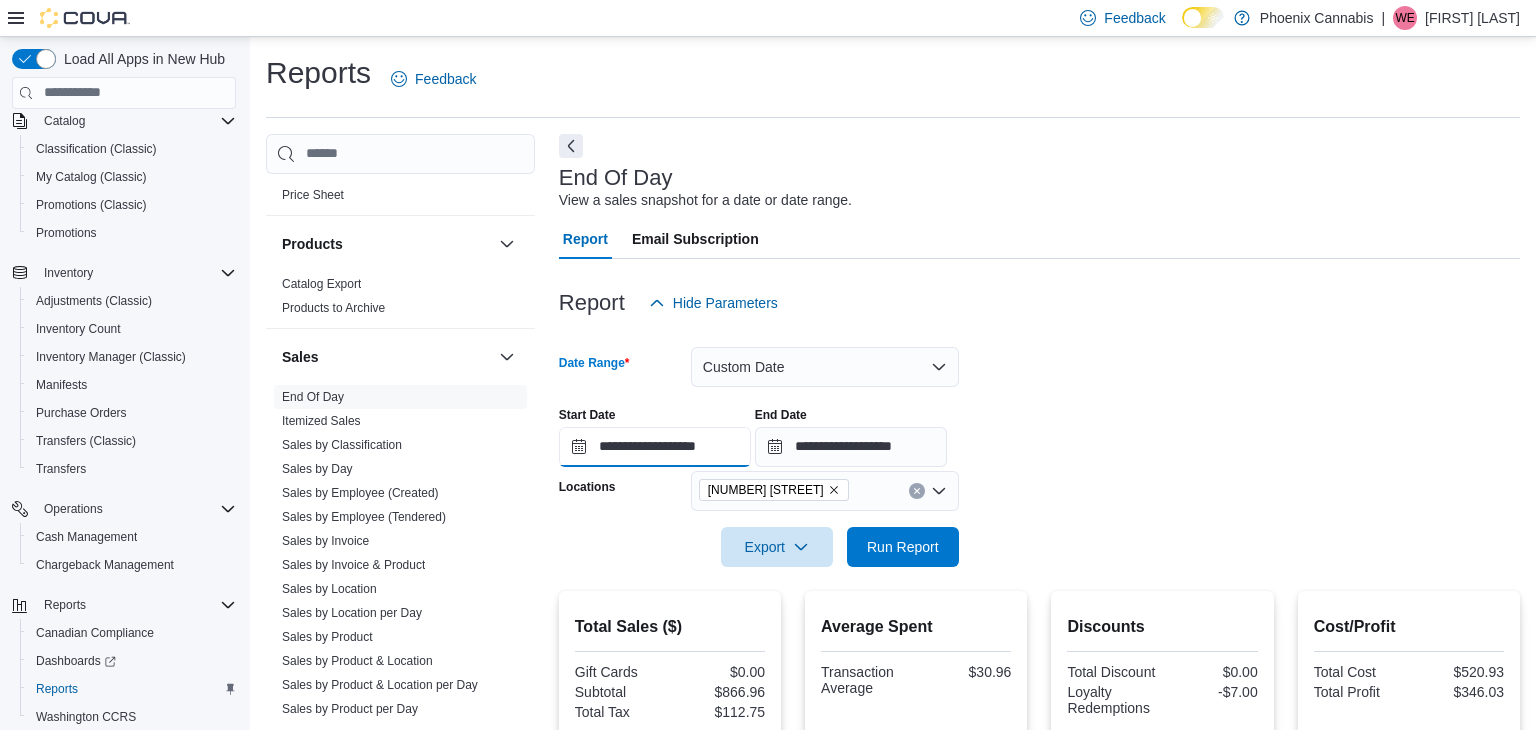click on "**********" at bounding box center [655, 447] 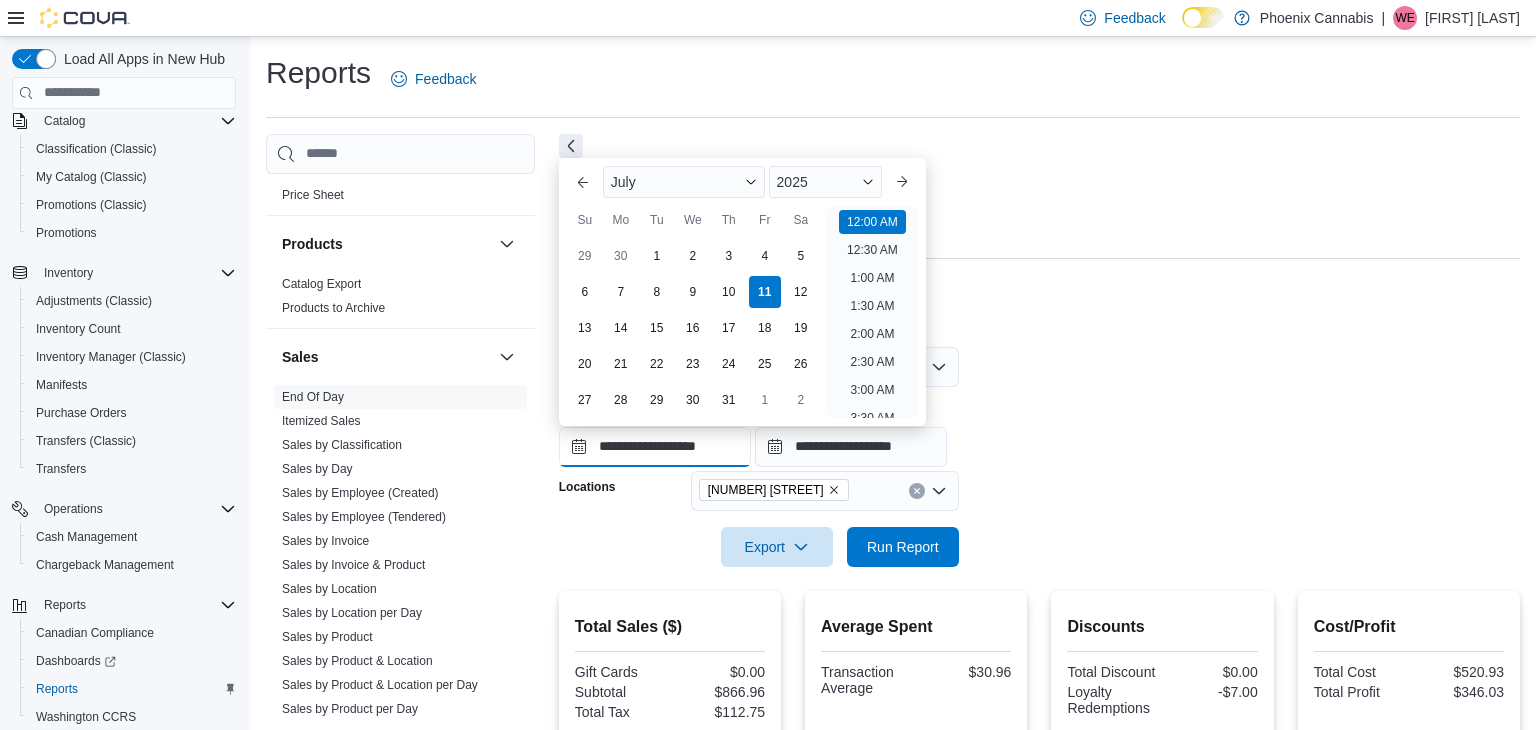 scroll, scrollTop: 62, scrollLeft: 0, axis: vertical 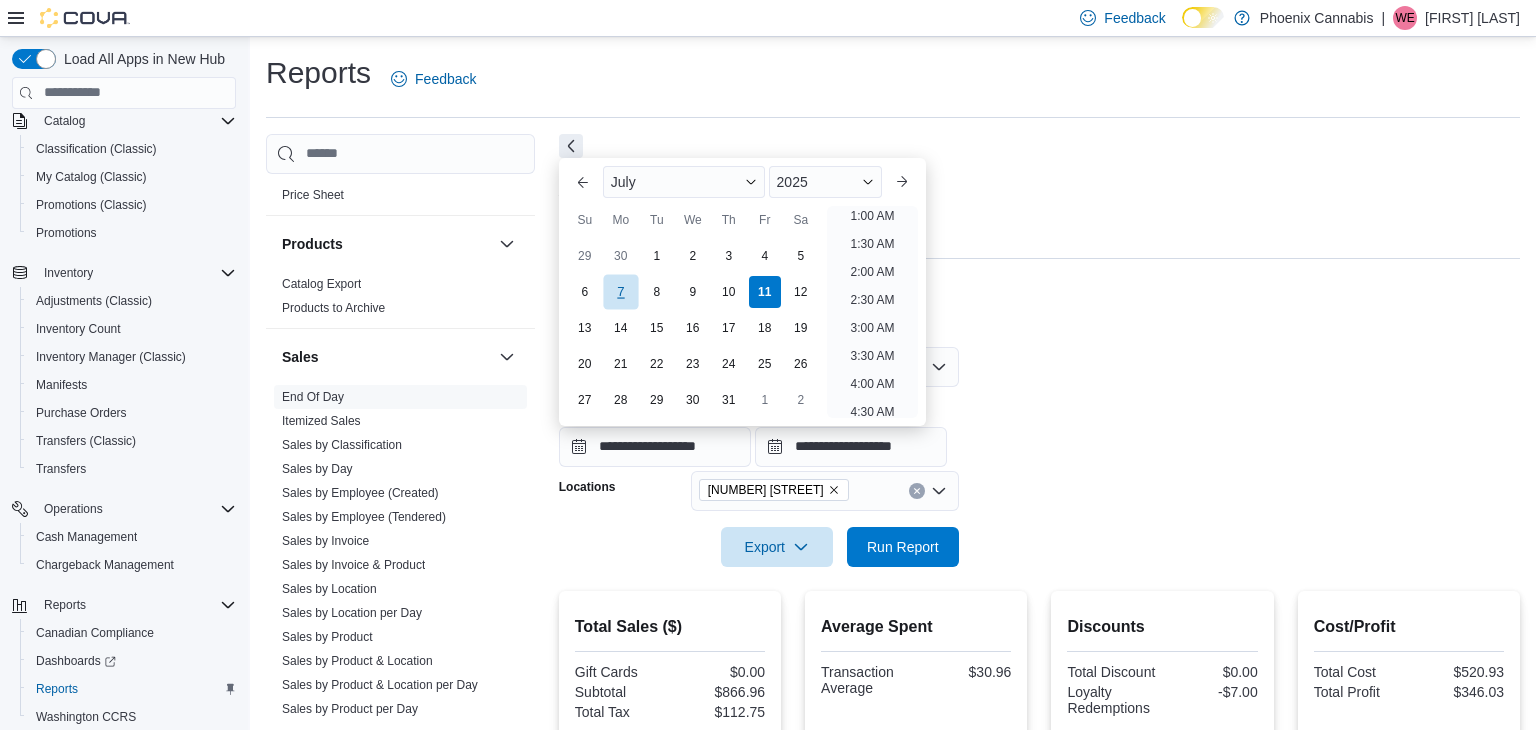 click on "7" at bounding box center [620, 292] 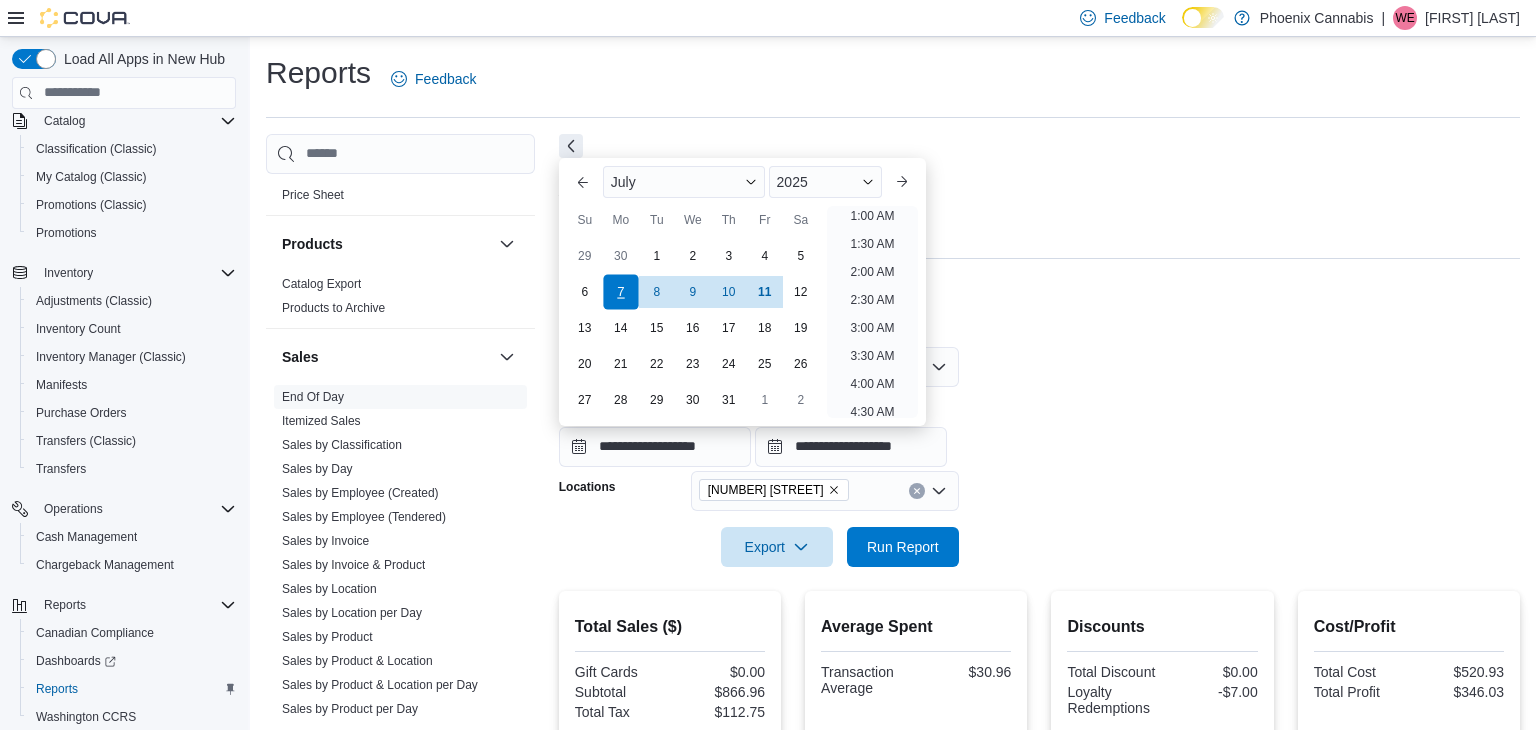 scroll, scrollTop: 4, scrollLeft: 0, axis: vertical 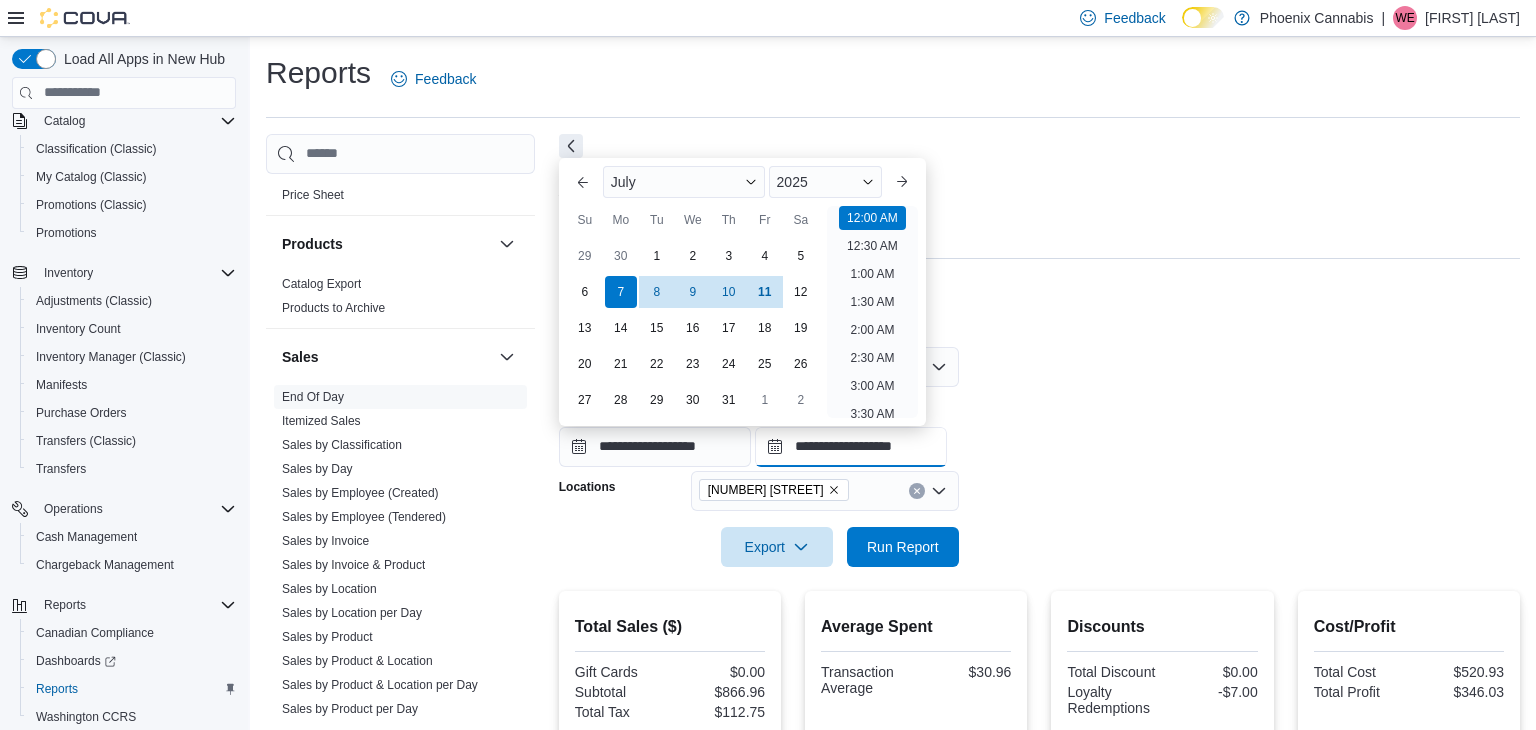 click on "**********" at bounding box center (851, 447) 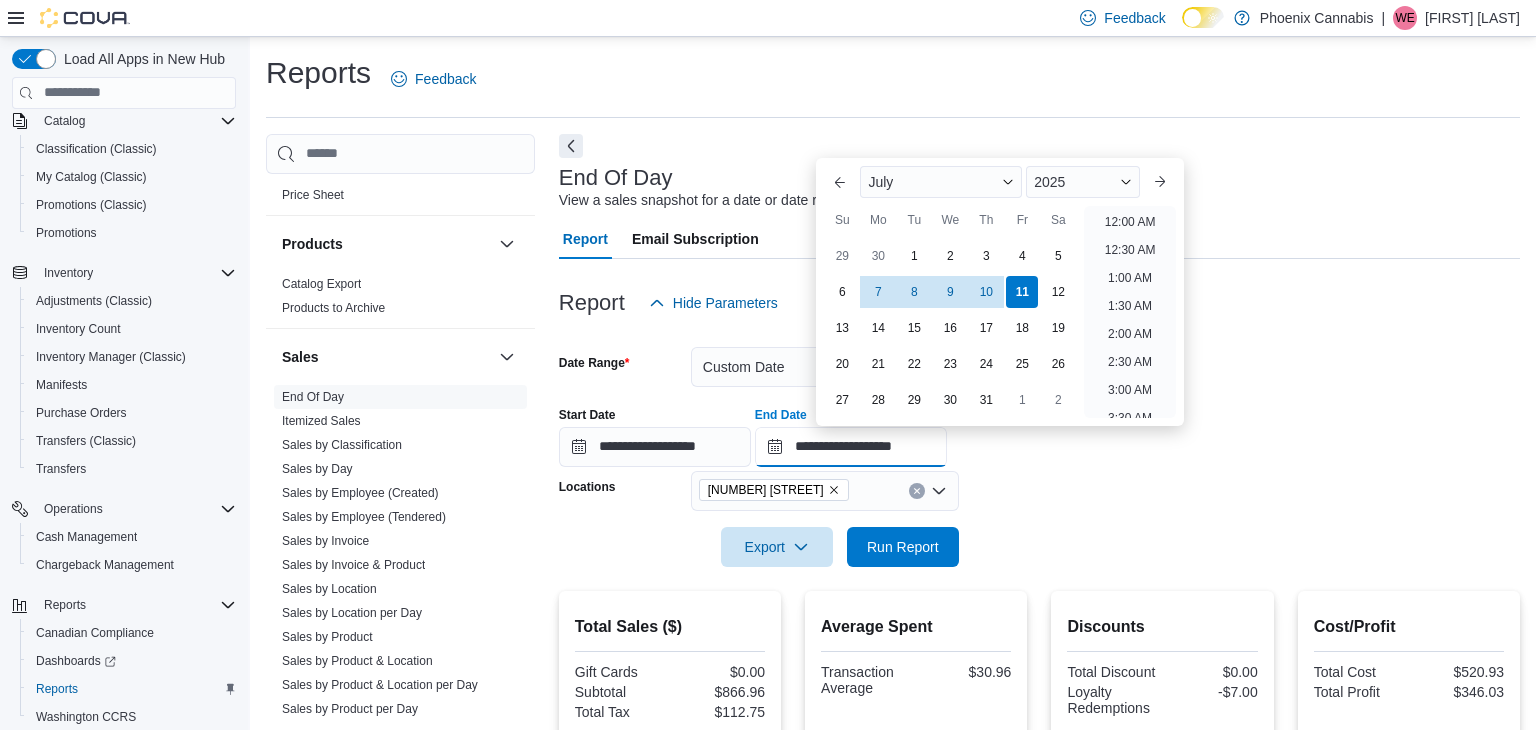 scroll, scrollTop: 1136, scrollLeft: 0, axis: vertical 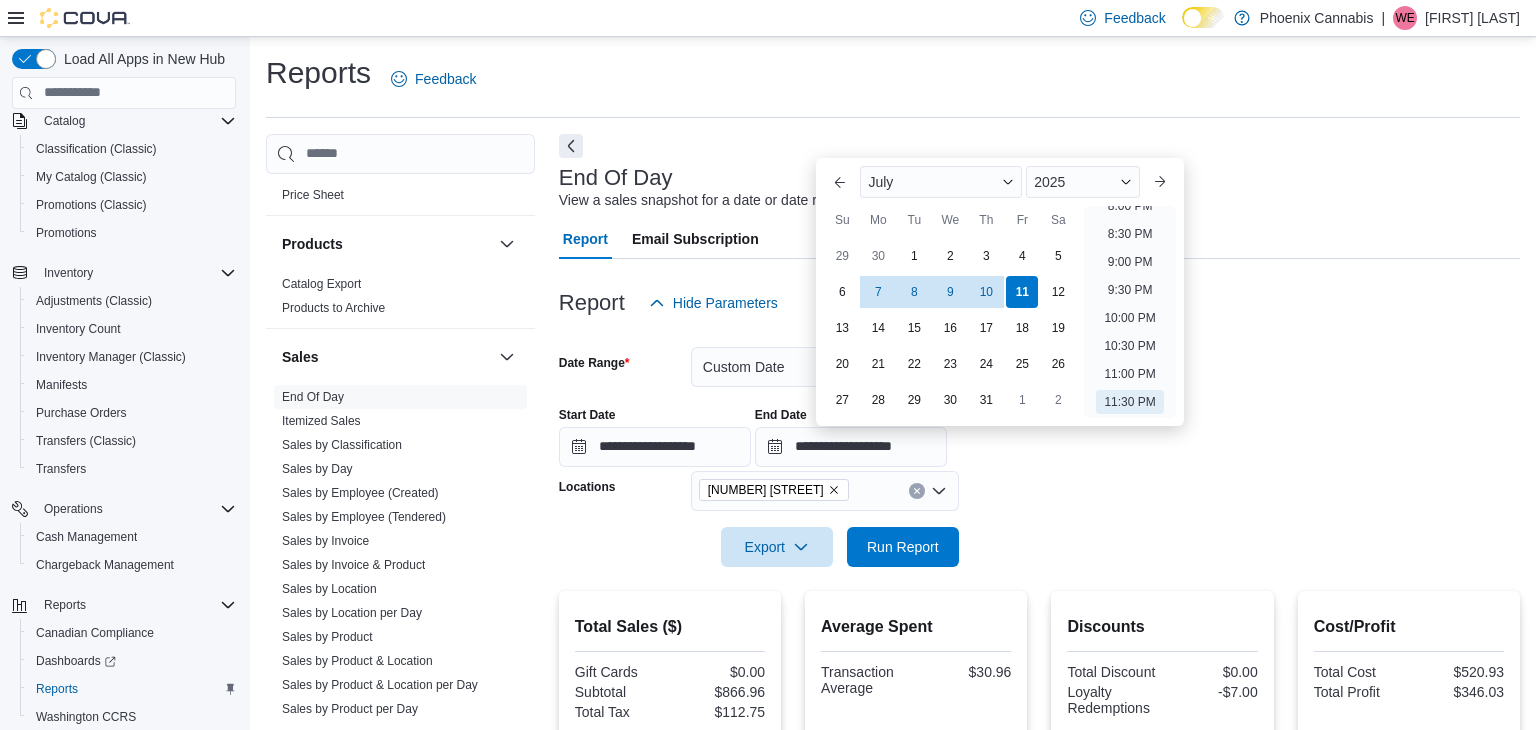 click on "**********" at bounding box center [1039, 445] 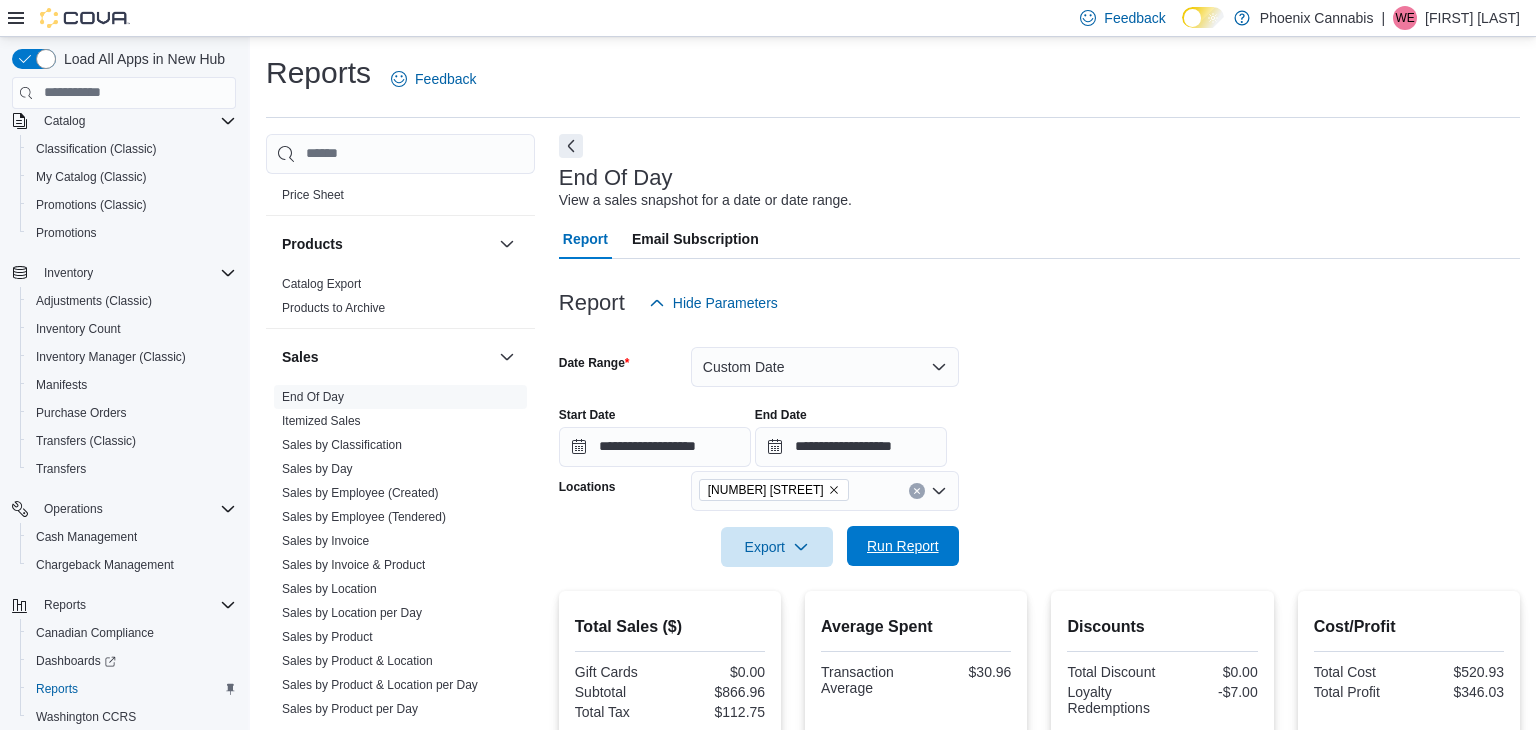 click on "Run Report" at bounding box center [903, 546] 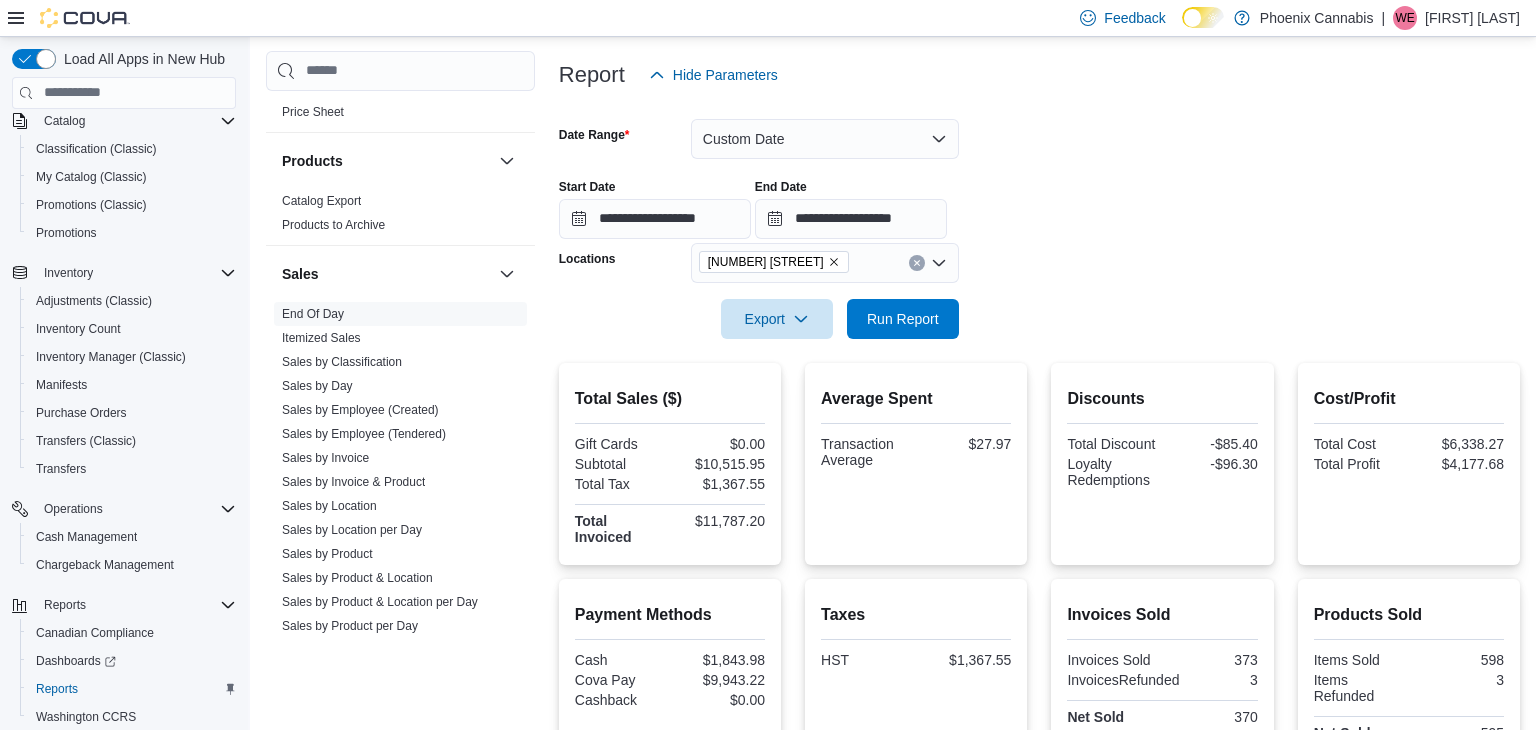 scroll, scrollTop: 0, scrollLeft: 0, axis: both 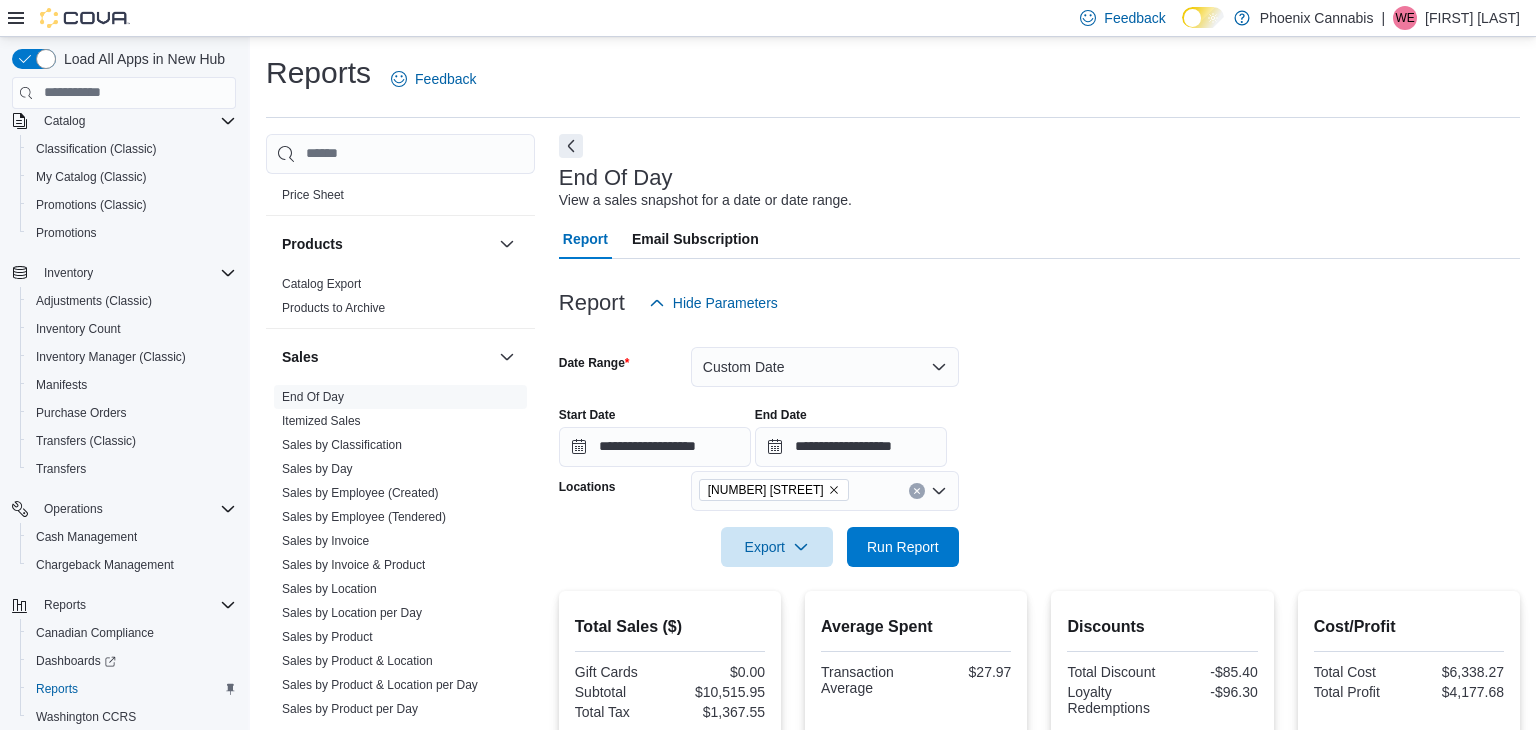 click on "[NUMBER] [STREET]" at bounding box center (825, 491) 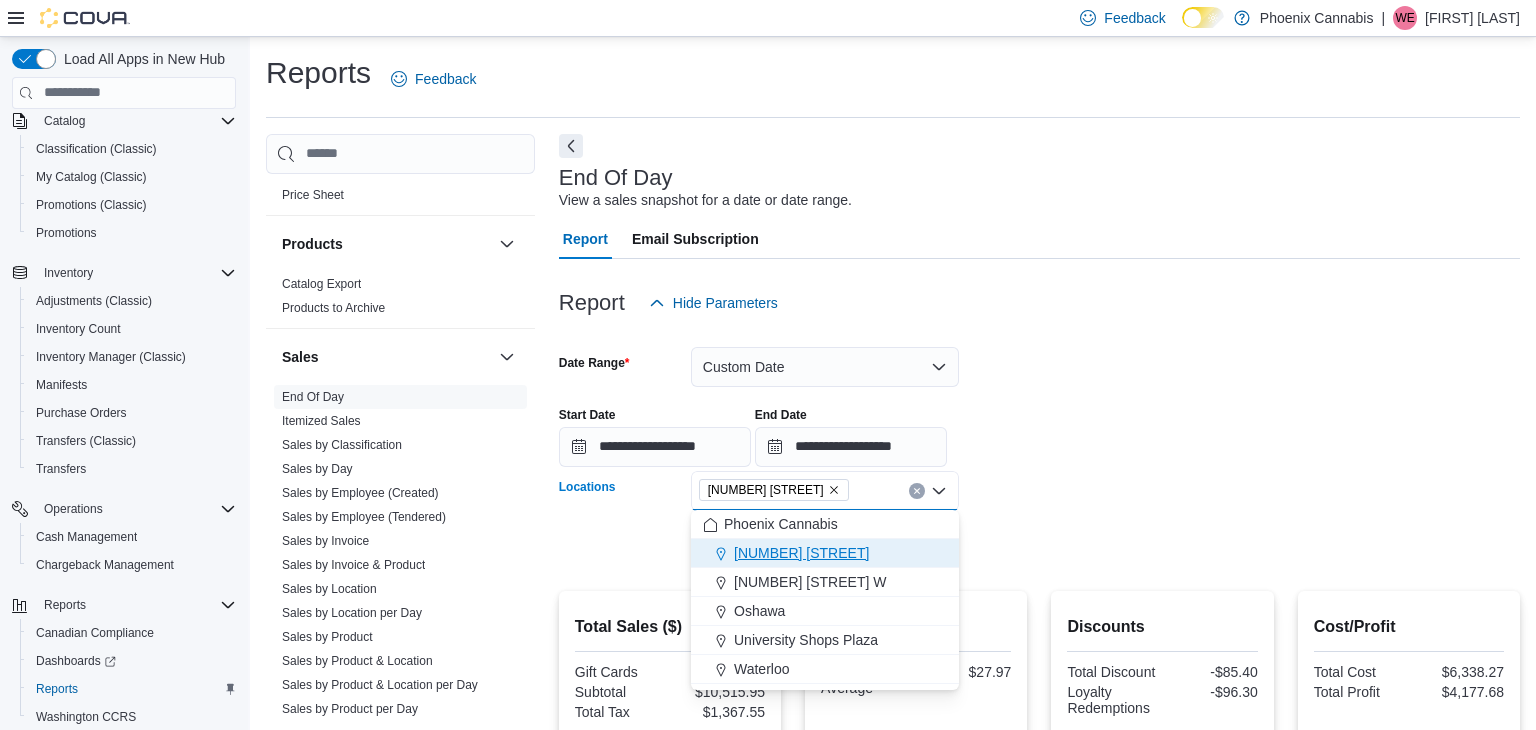 click on "[NUMBER] [STREET]" at bounding box center (825, 553) 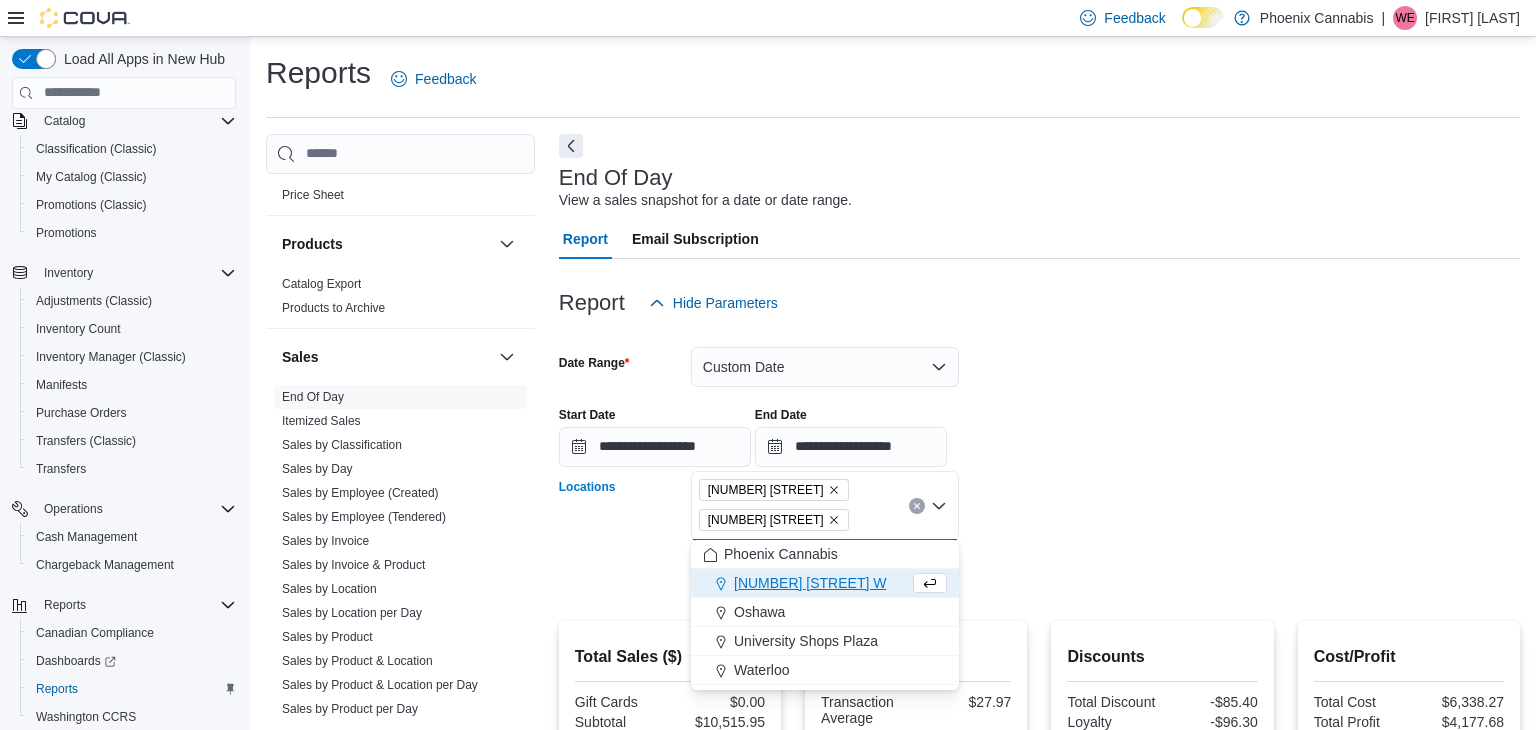 click on "**********" at bounding box center [1039, 460] 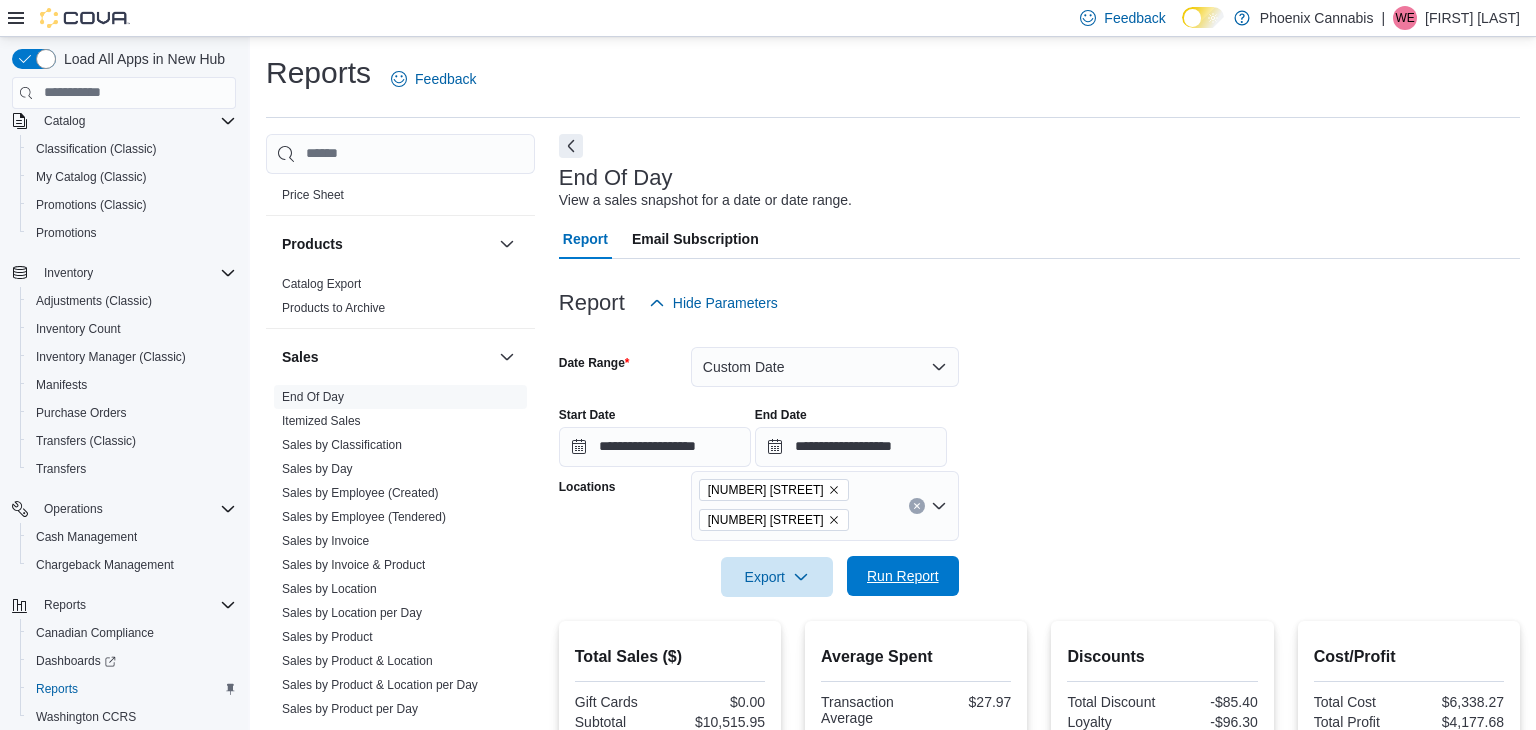 click on "Run Report" at bounding box center (903, 576) 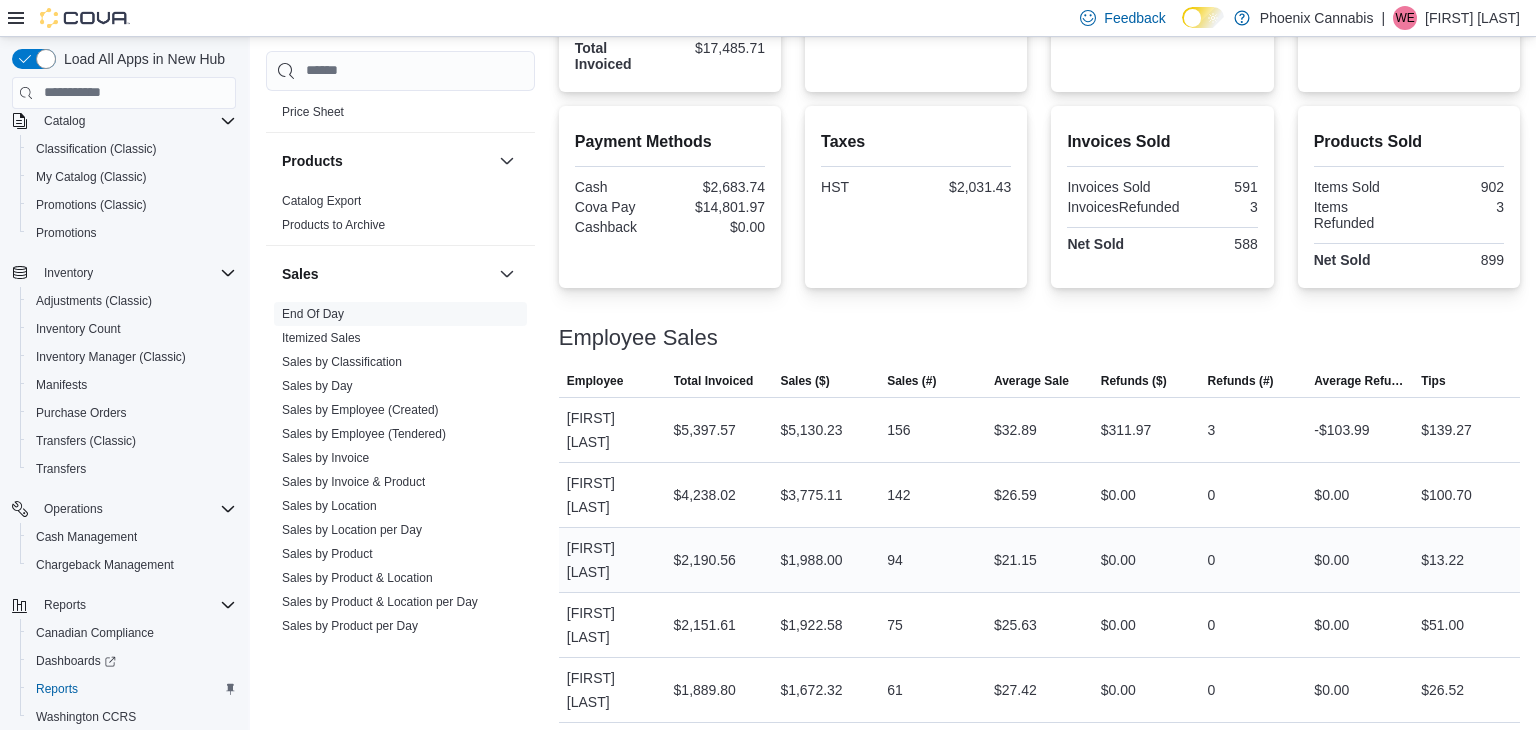 scroll, scrollTop: 0, scrollLeft: 0, axis: both 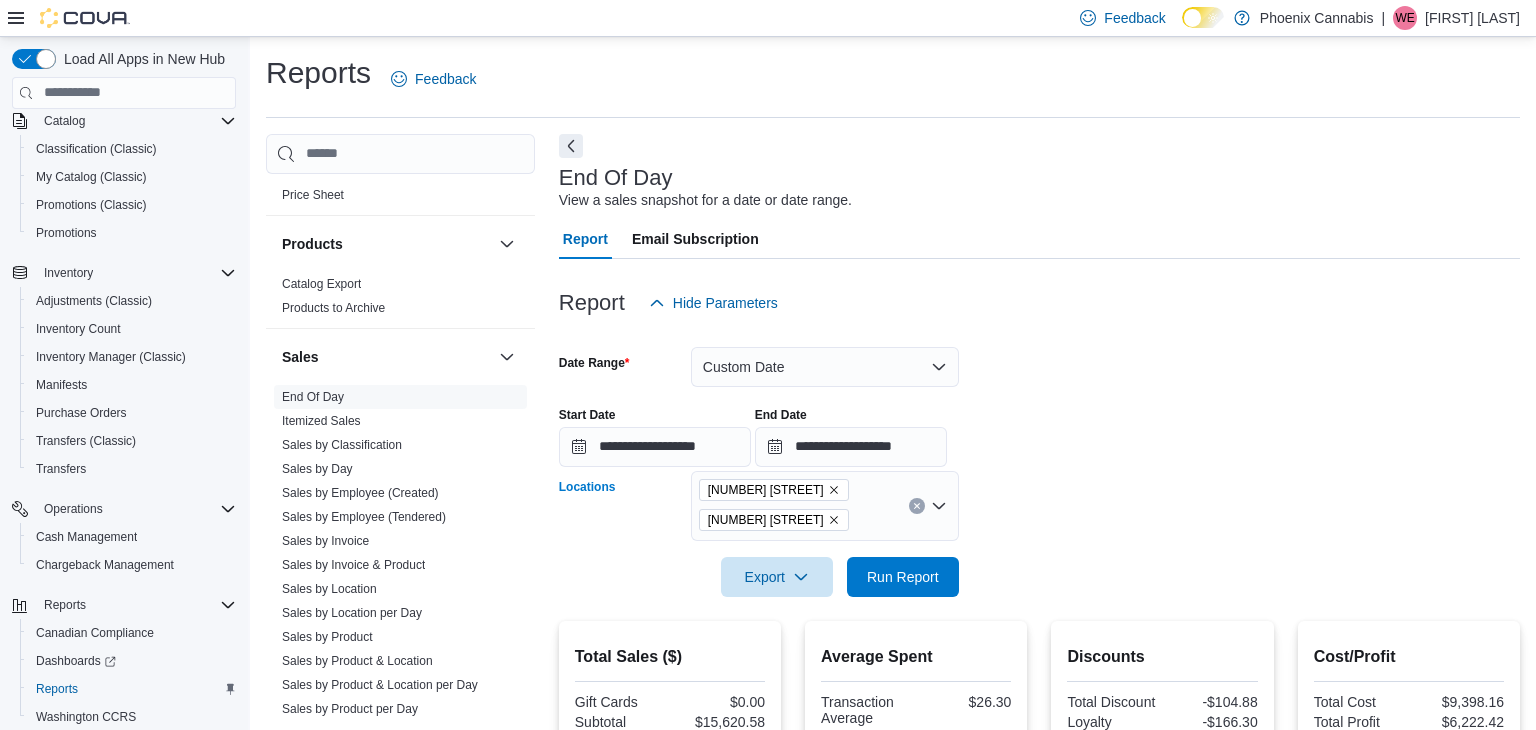 click at bounding box center (917, 506) 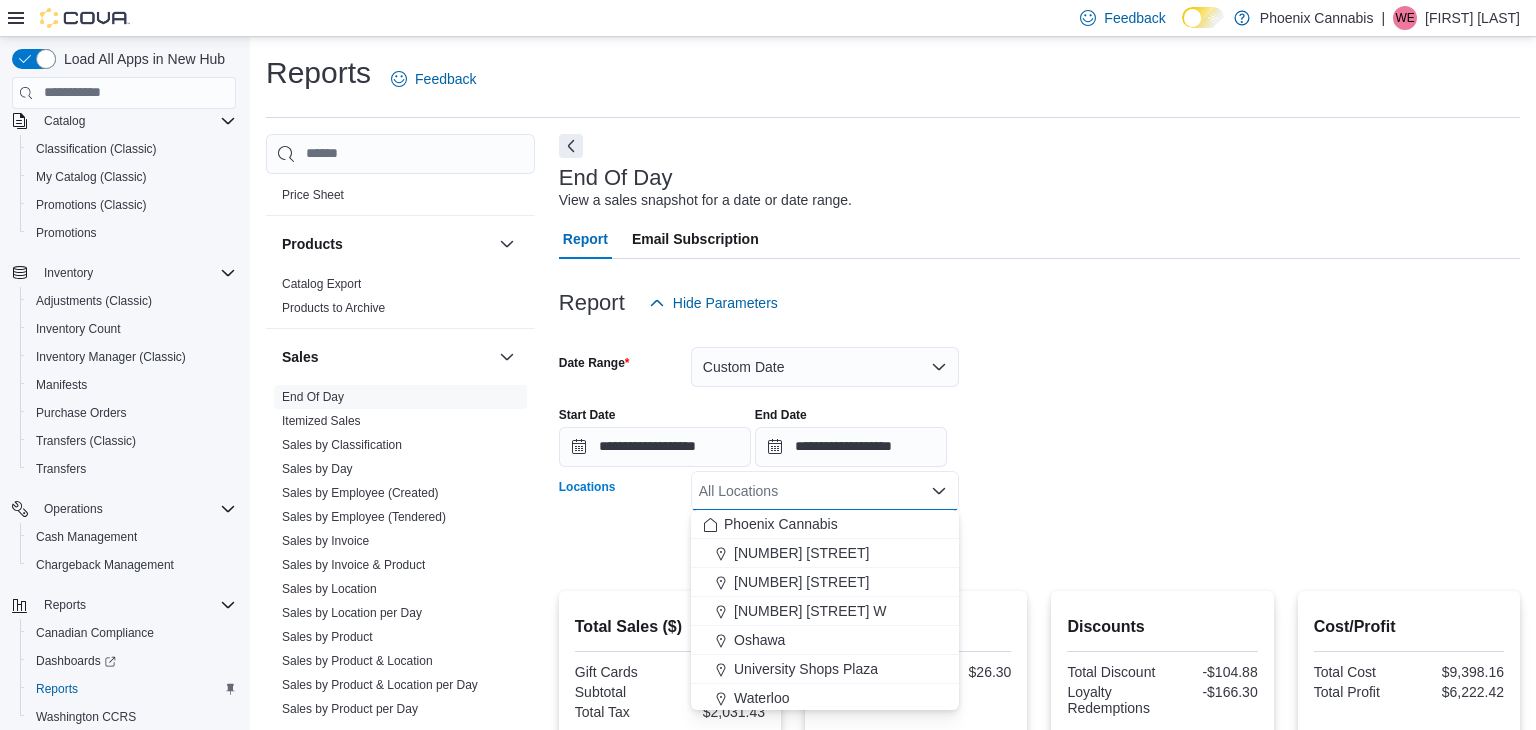 click on "**********" at bounding box center (1039, 445) 